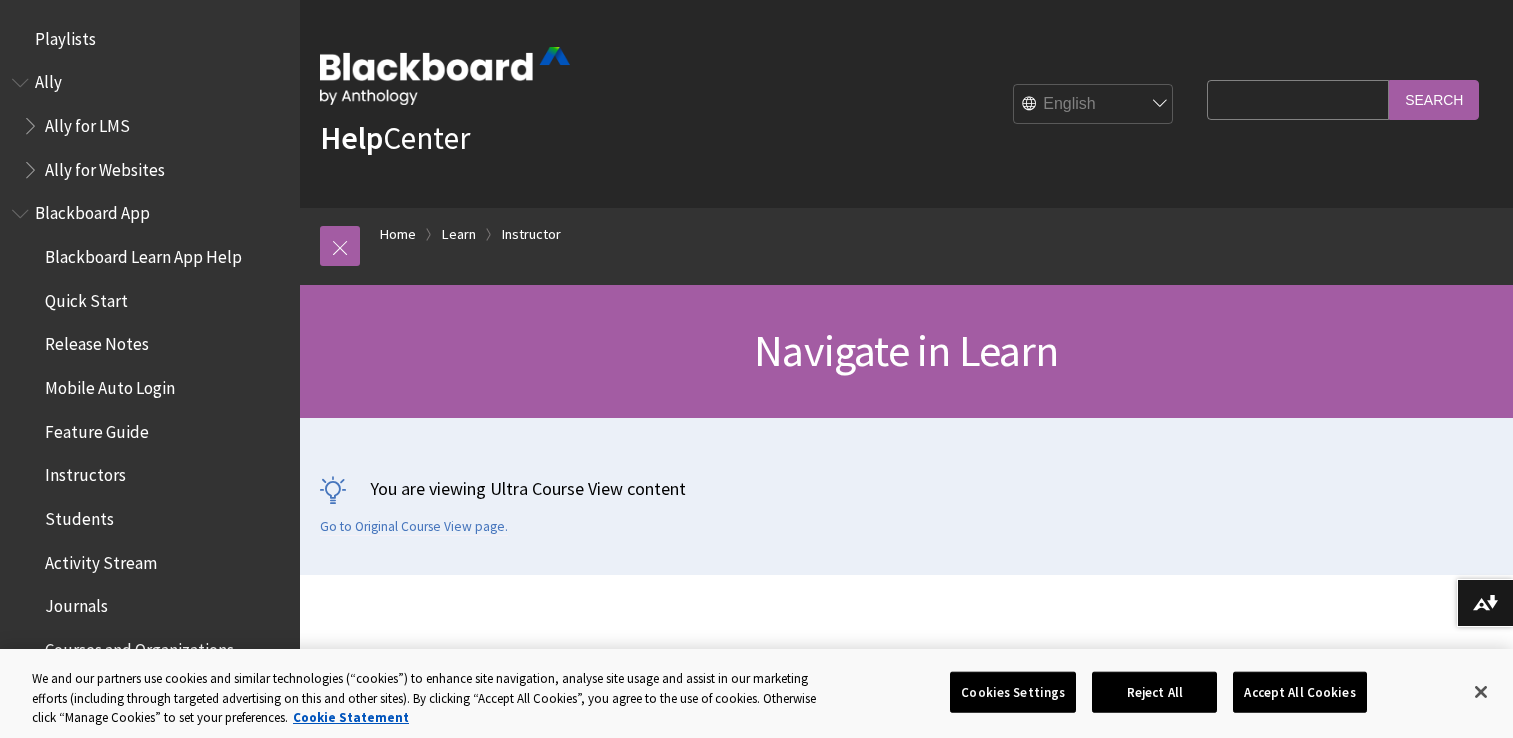 scroll, scrollTop: 0, scrollLeft: 0, axis: both 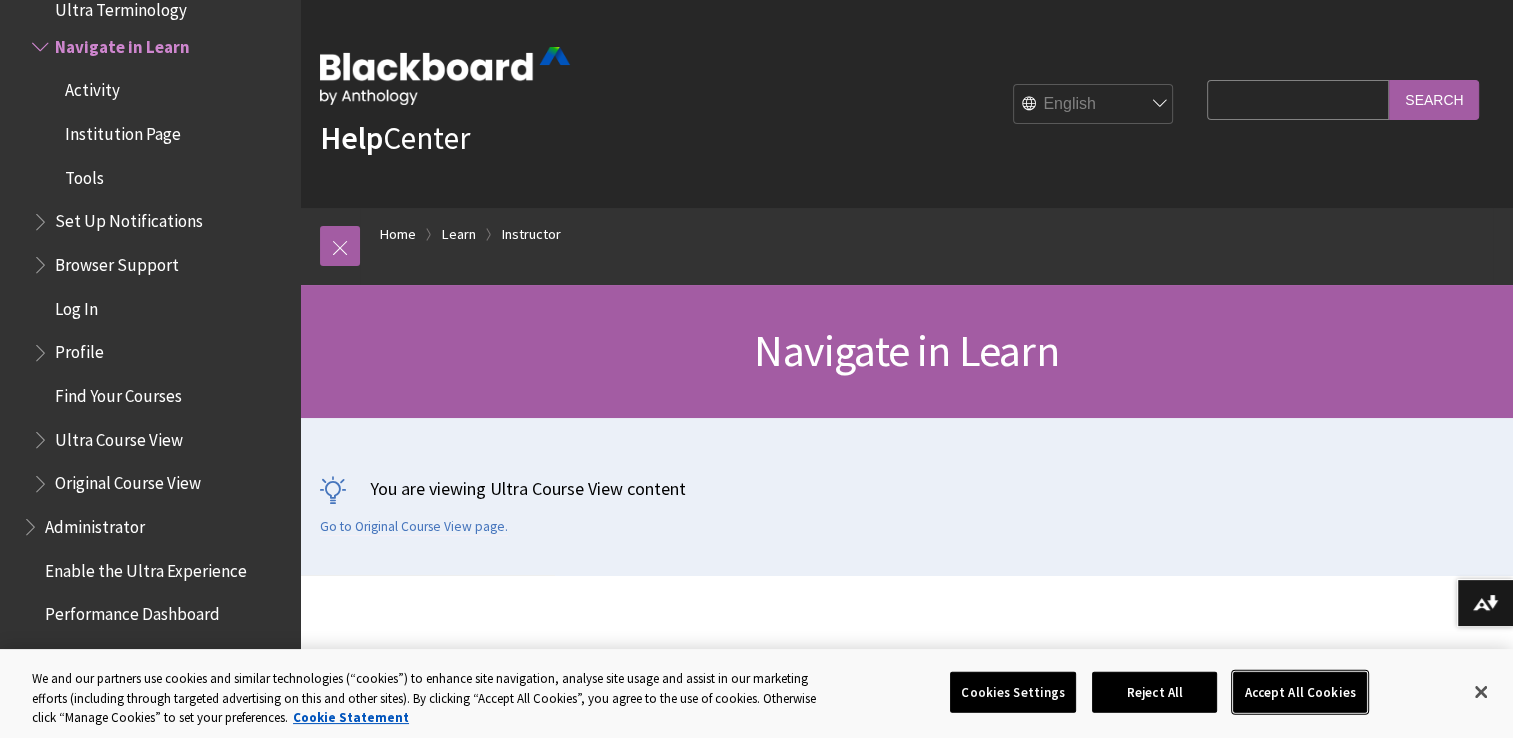 click on "Accept All Cookies" at bounding box center (1299, 692) 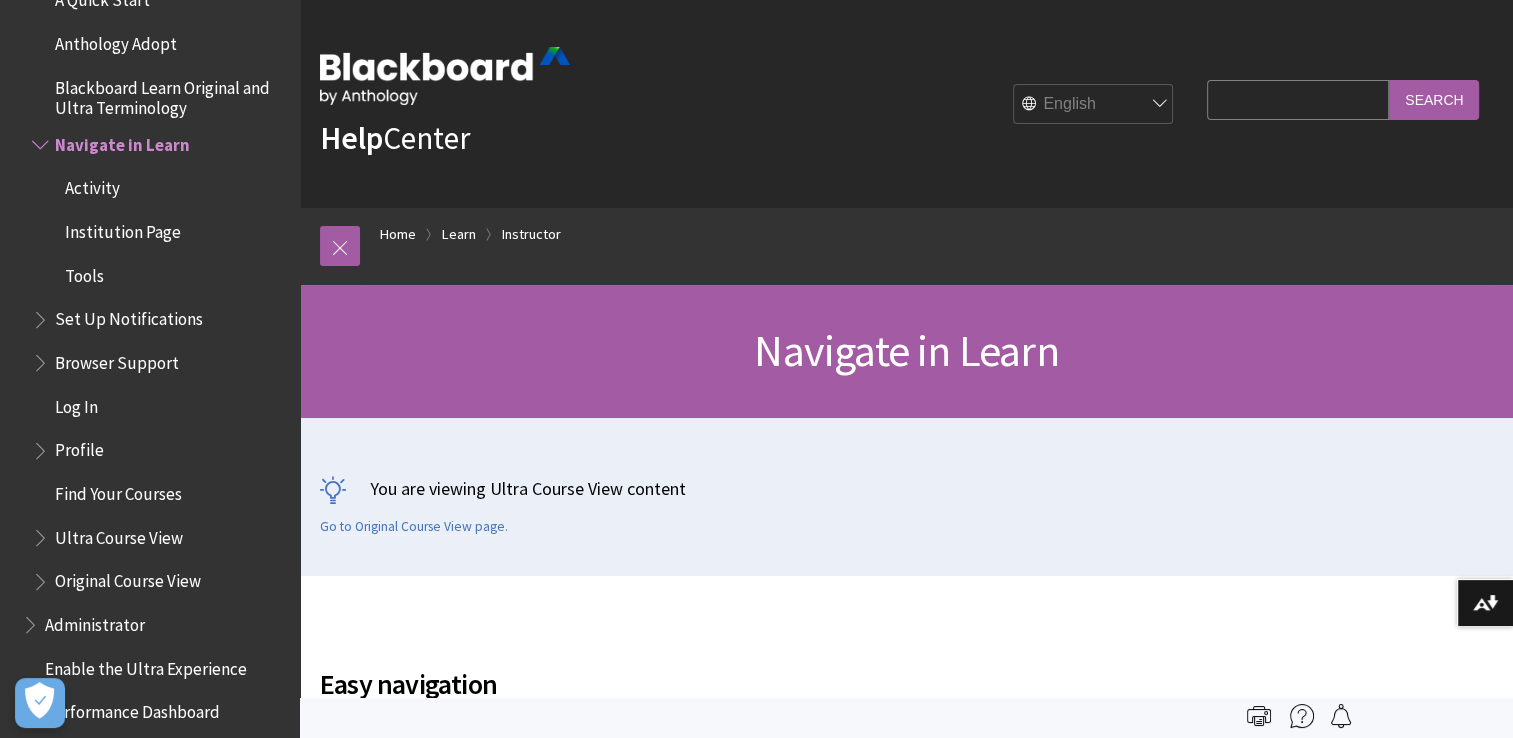 scroll, scrollTop: 2038, scrollLeft: 0, axis: vertical 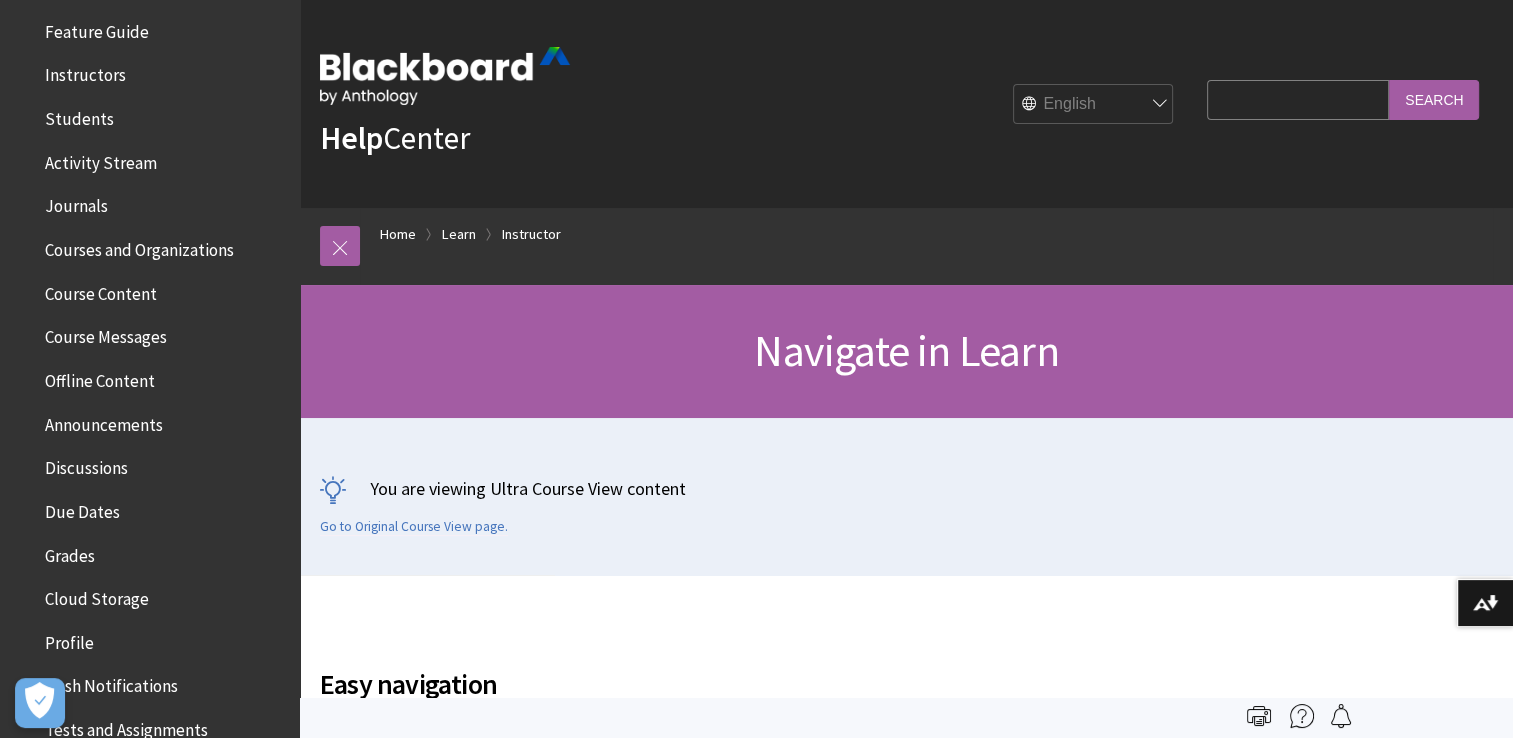 click on "Journals" at bounding box center [76, 203] 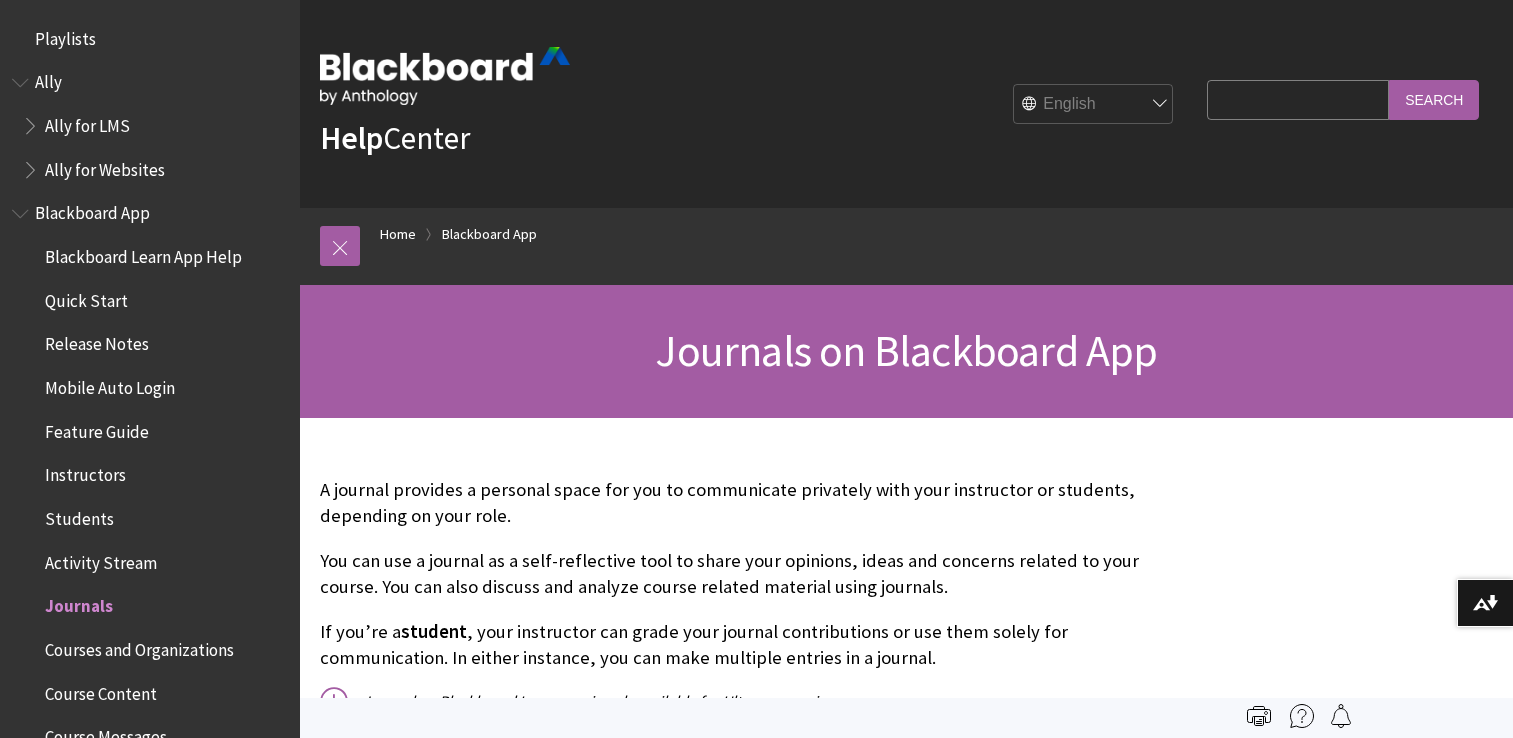 scroll, scrollTop: 0, scrollLeft: 0, axis: both 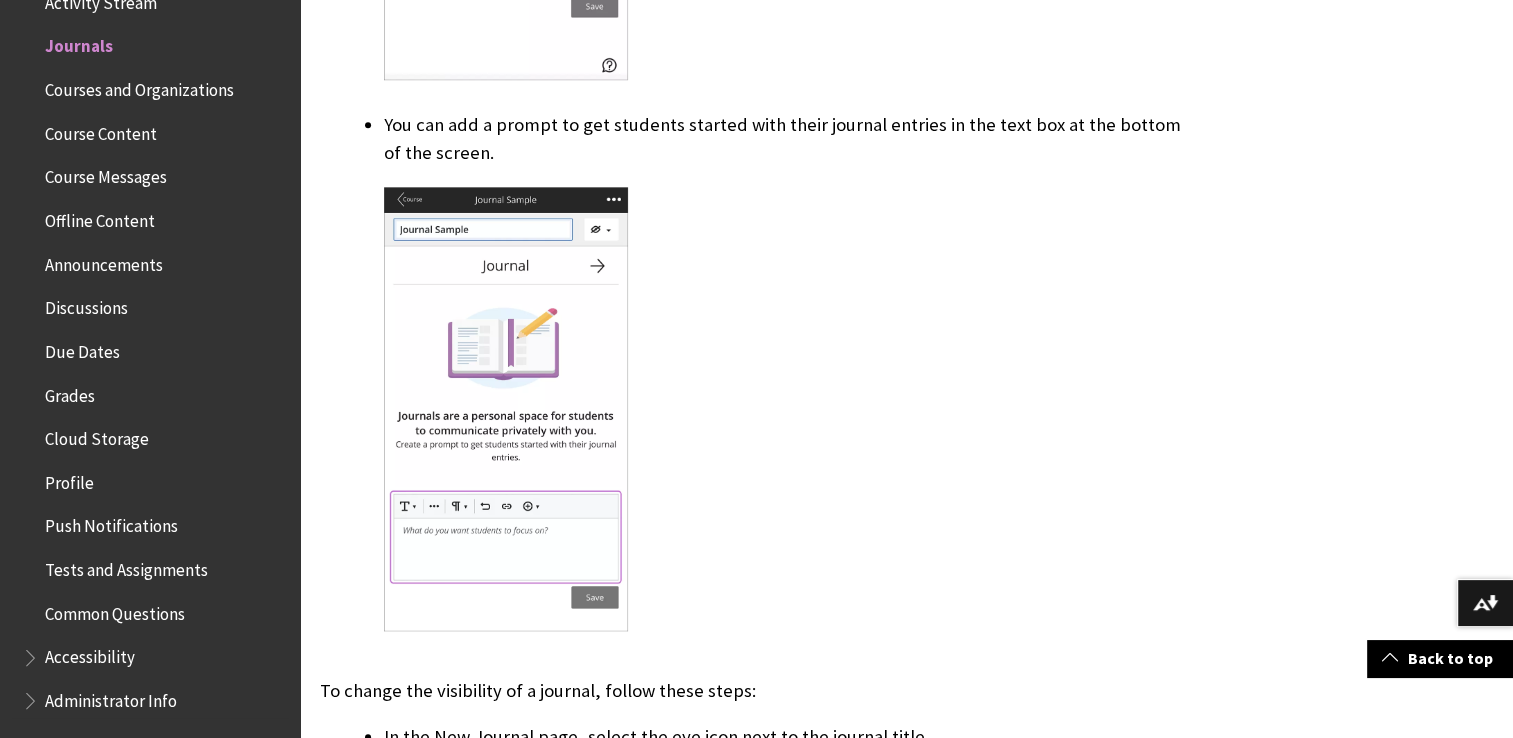 click on "Courses and Organizations" at bounding box center (139, 86) 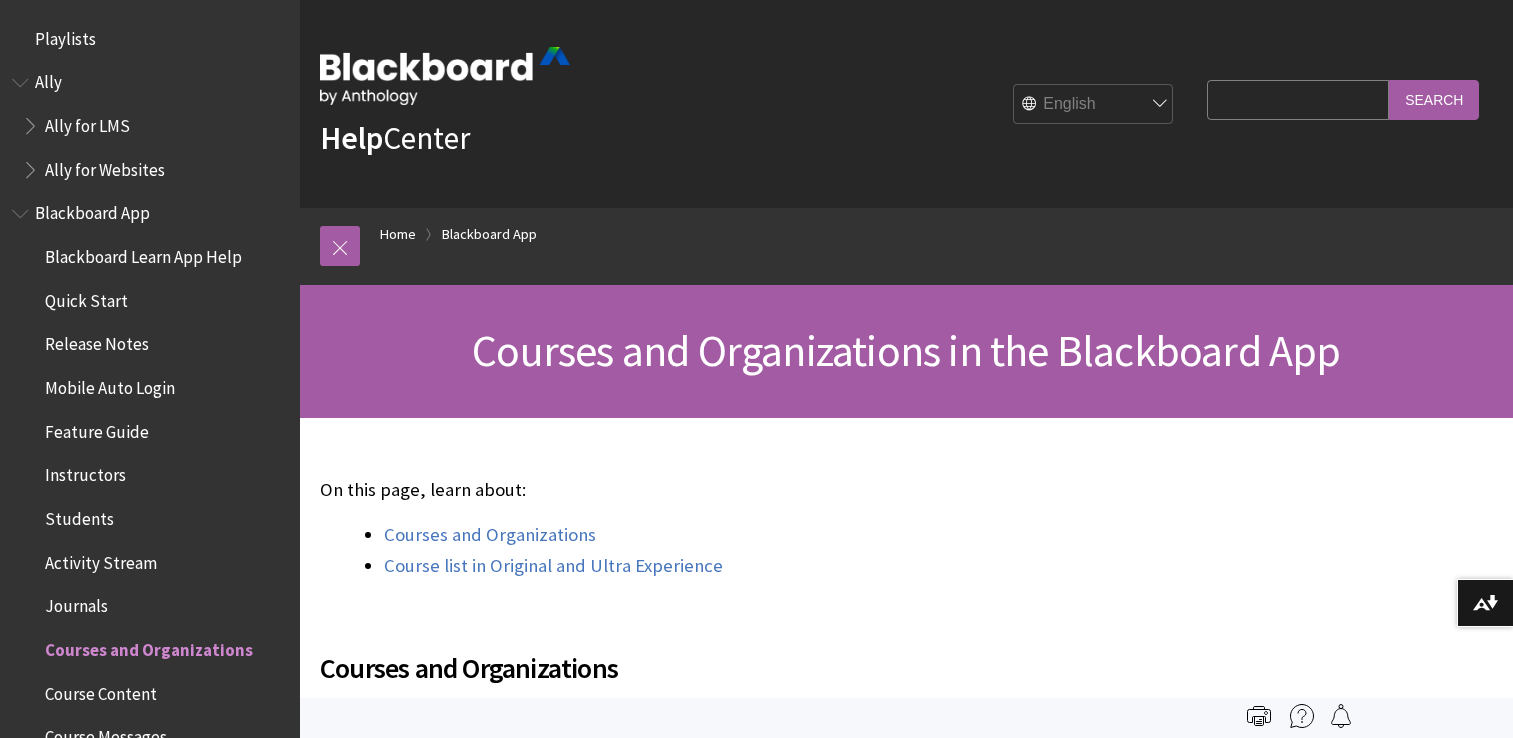 scroll, scrollTop: 0, scrollLeft: 0, axis: both 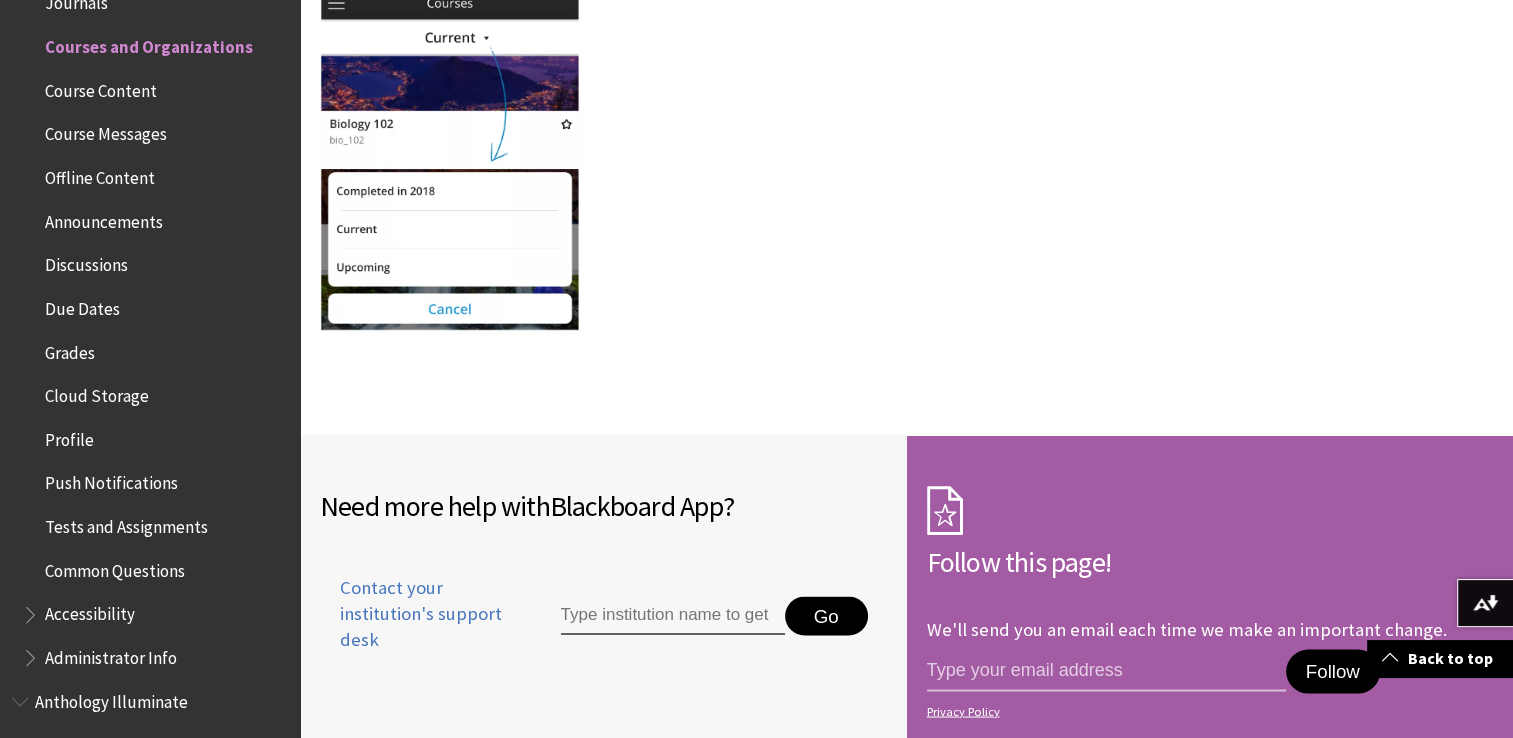 click on "Course Content" at bounding box center [101, 87] 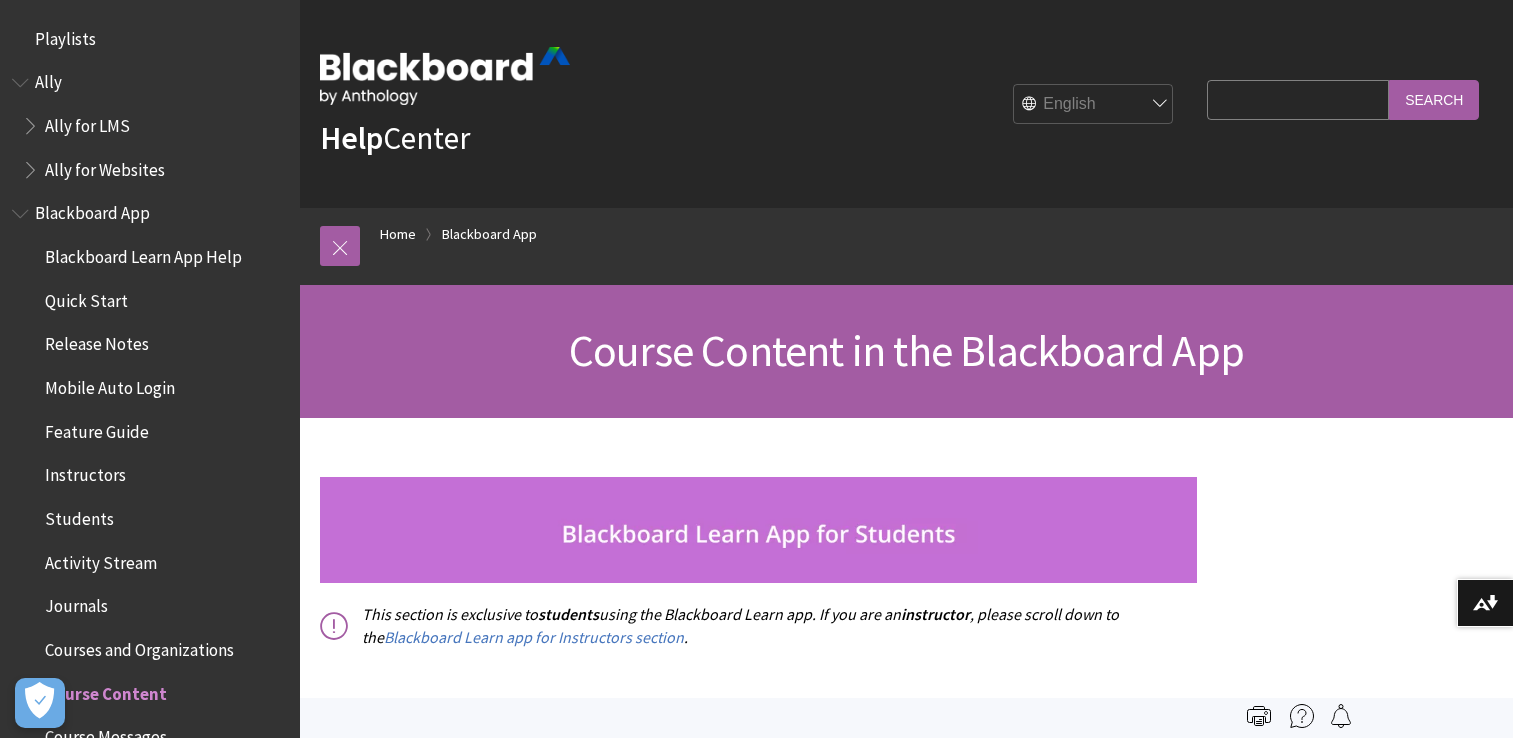 scroll, scrollTop: 0, scrollLeft: 0, axis: both 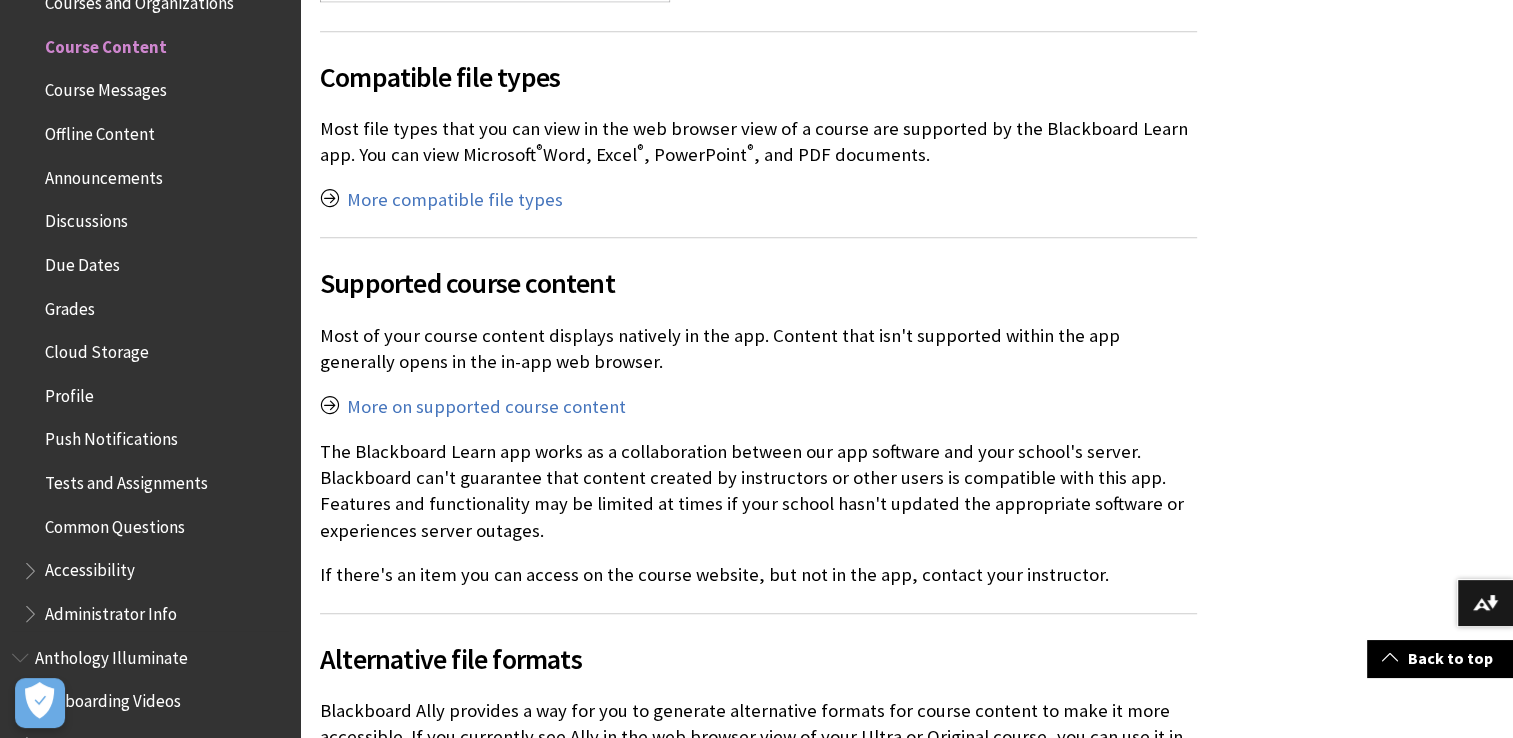 click on "Course Messages" at bounding box center (106, 87) 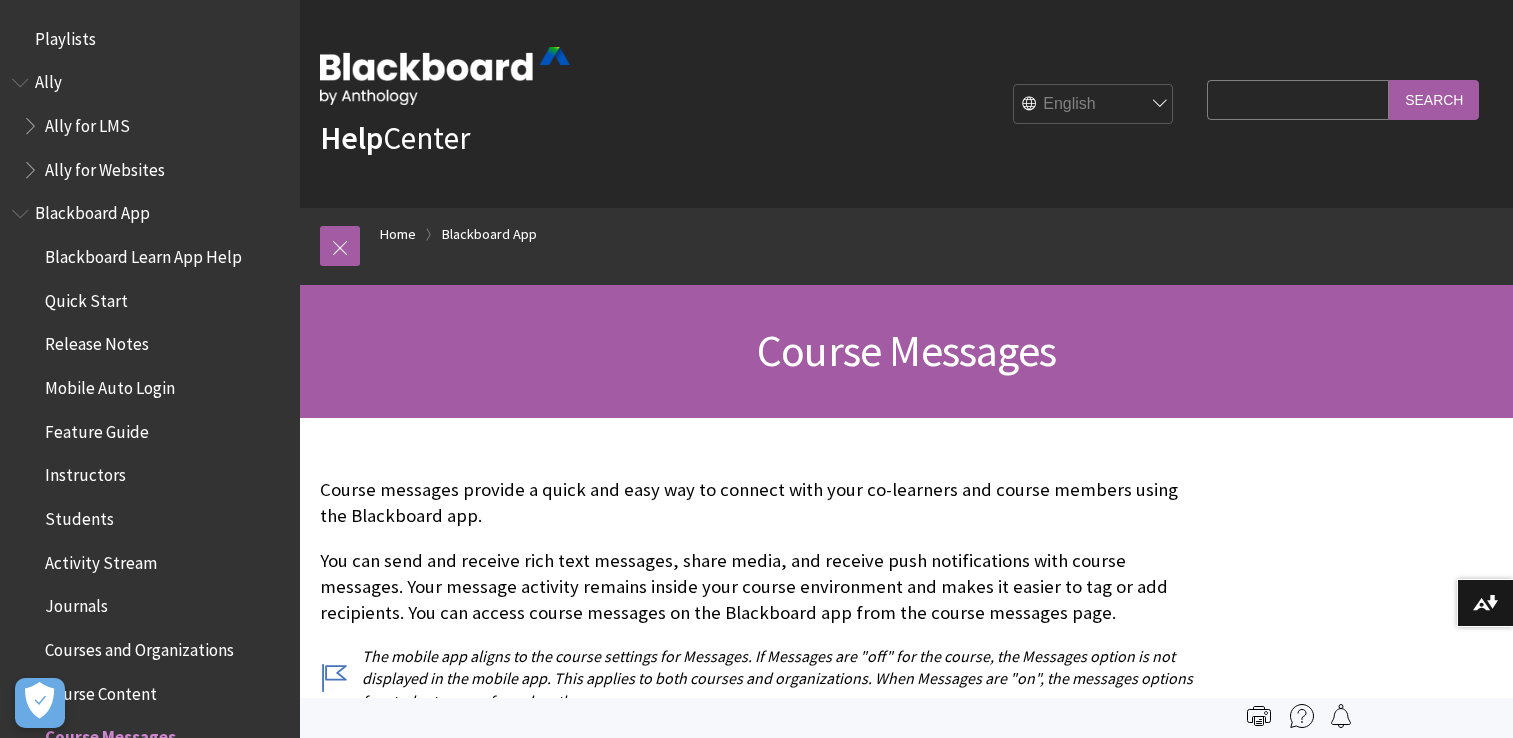 scroll, scrollTop: 0, scrollLeft: 0, axis: both 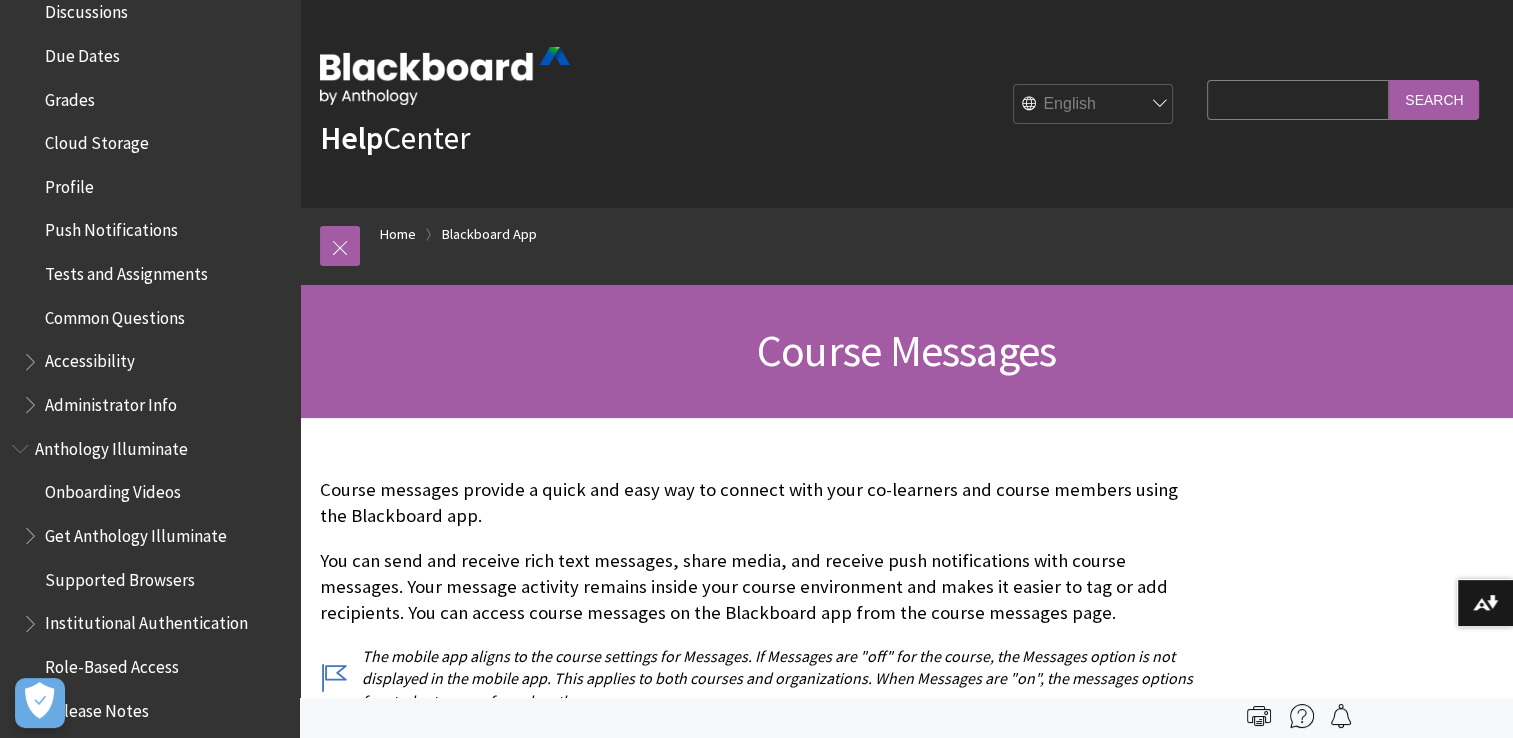 click at bounding box center (32, 357) 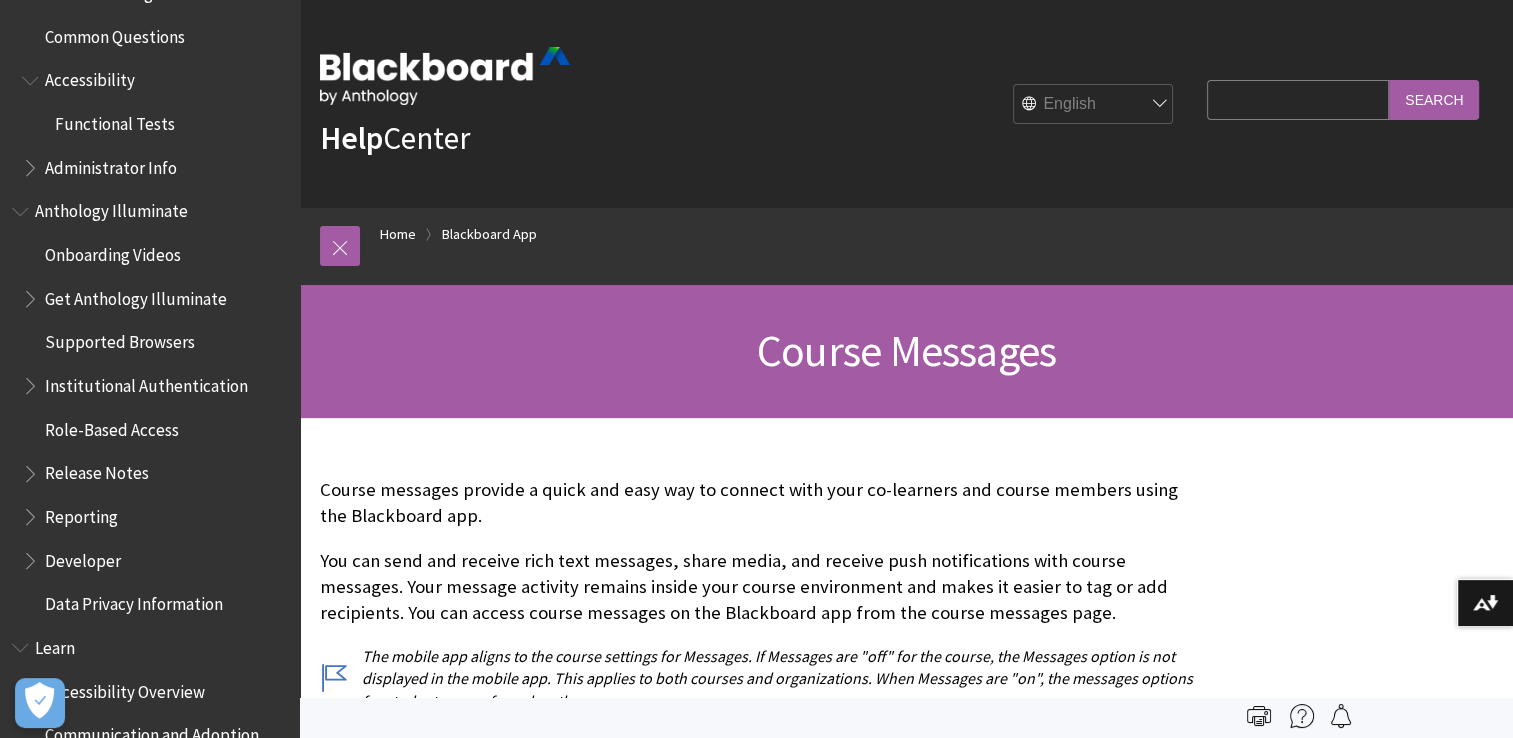 scroll, scrollTop: 1176, scrollLeft: 0, axis: vertical 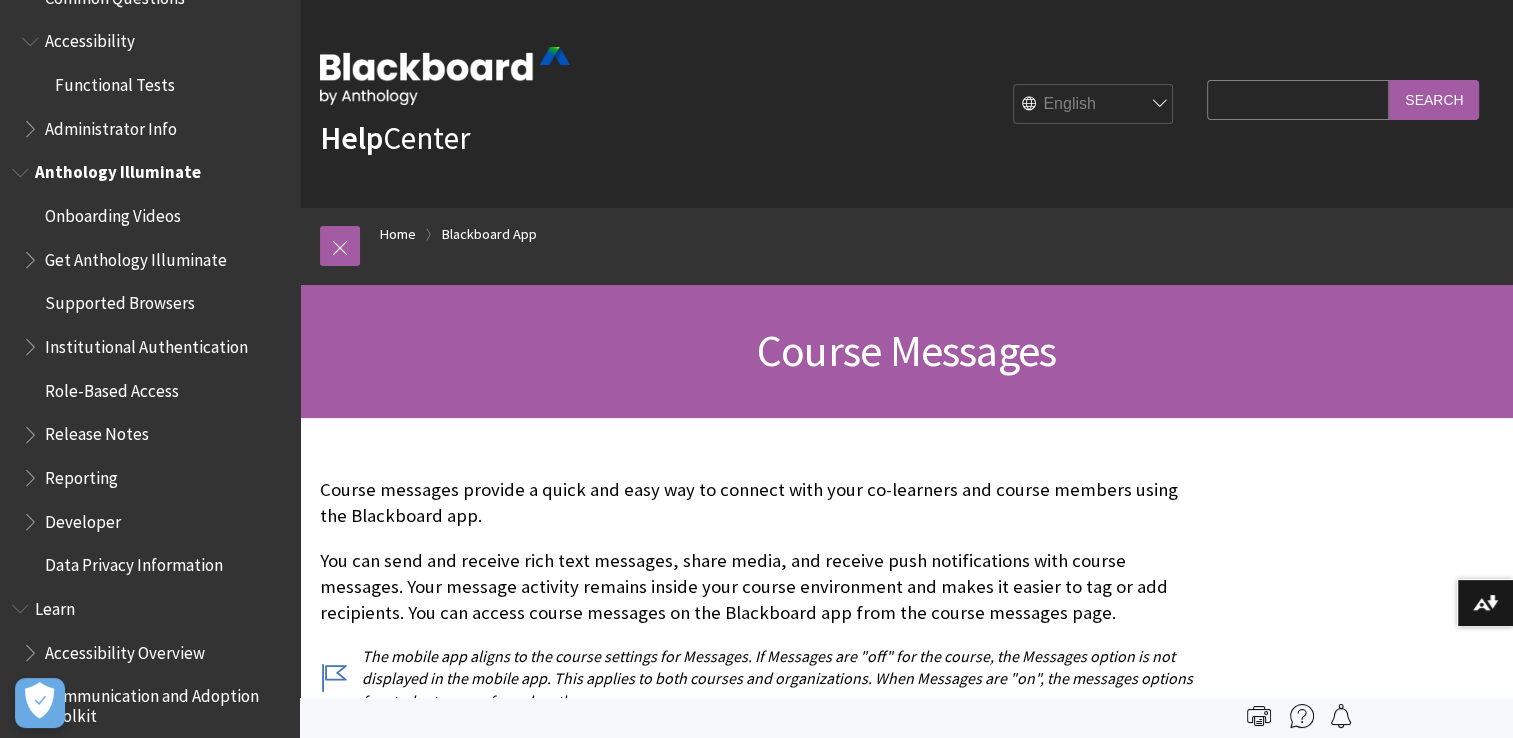 click on "Onboarding Videos" at bounding box center (113, 212) 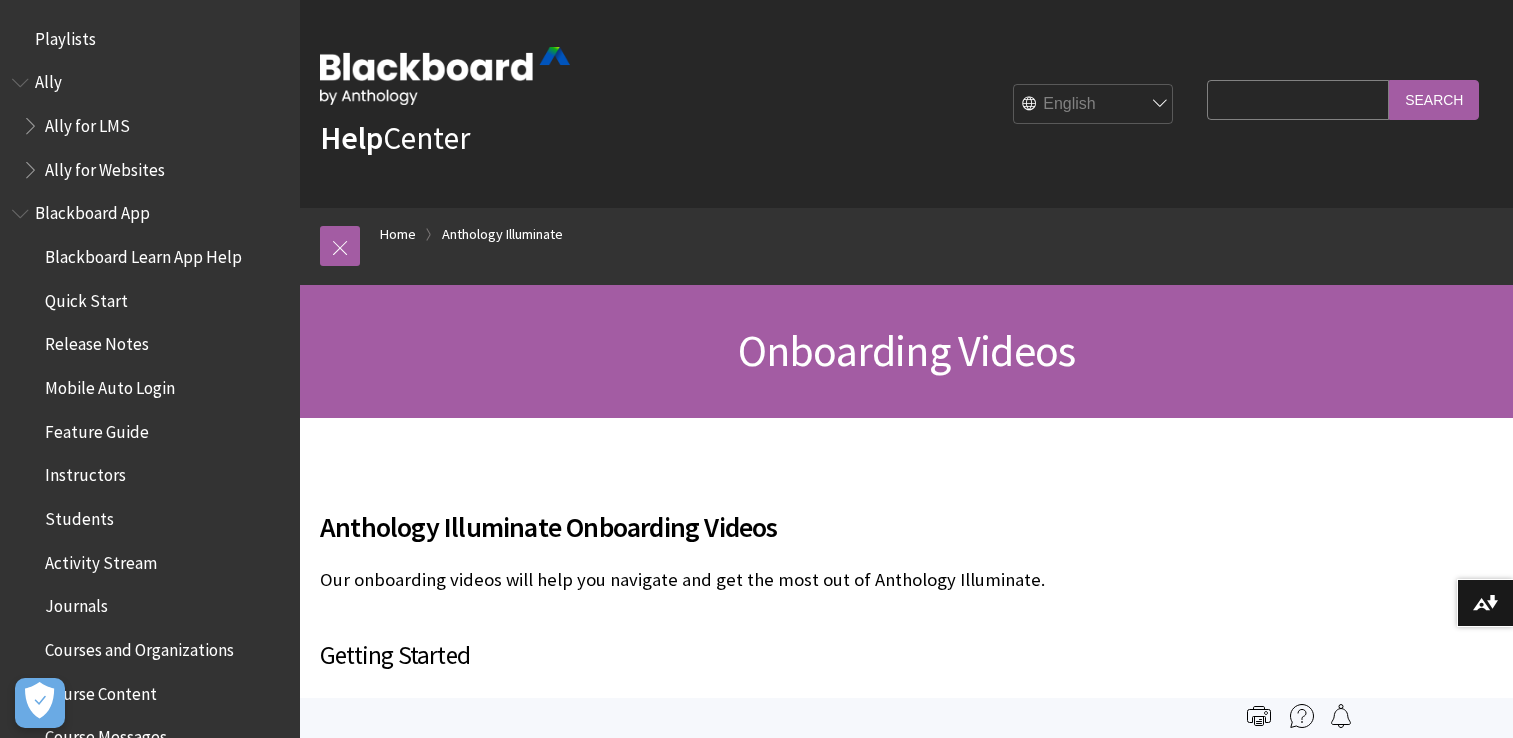 scroll, scrollTop: 0, scrollLeft: 0, axis: both 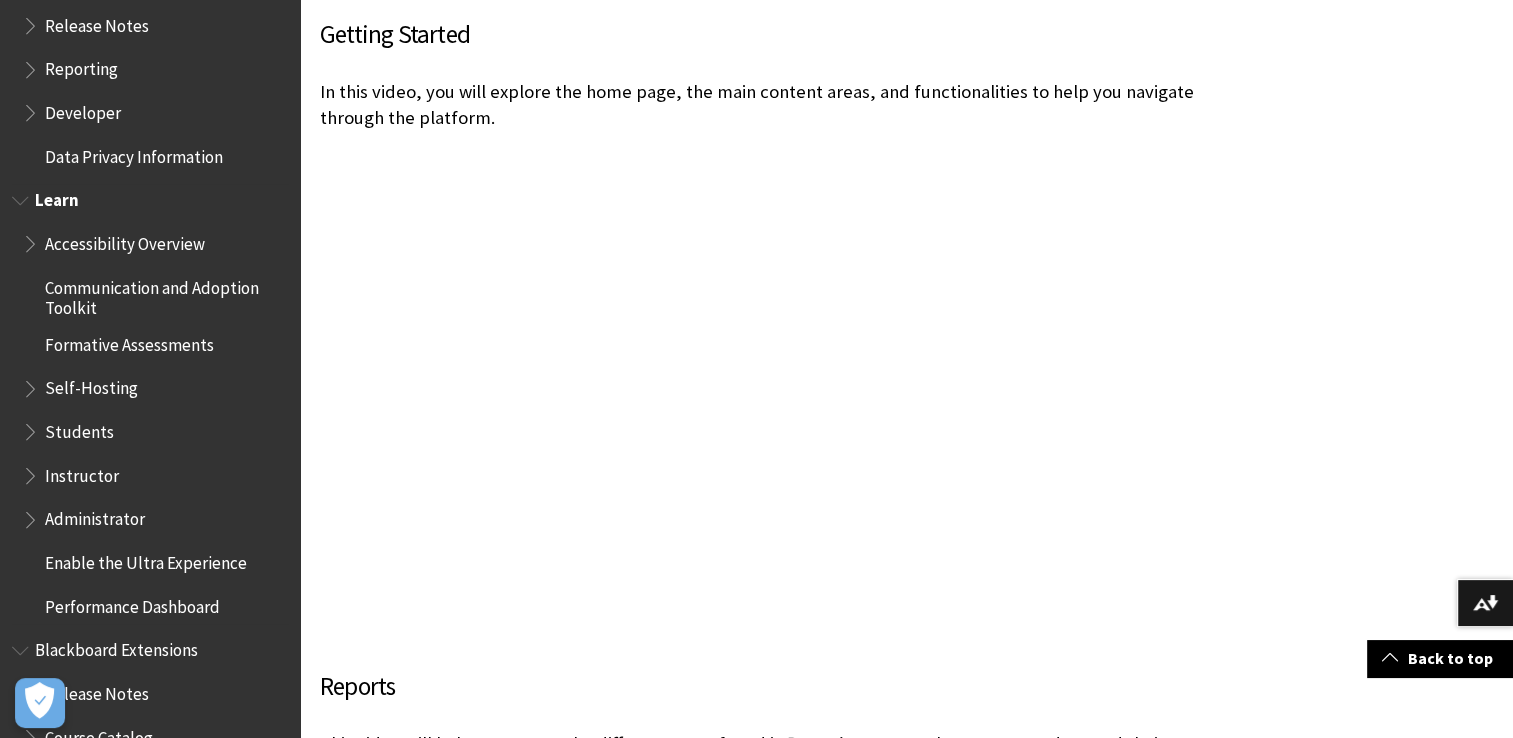 click on "Accessibility Overview" at bounding box center [125, 240] 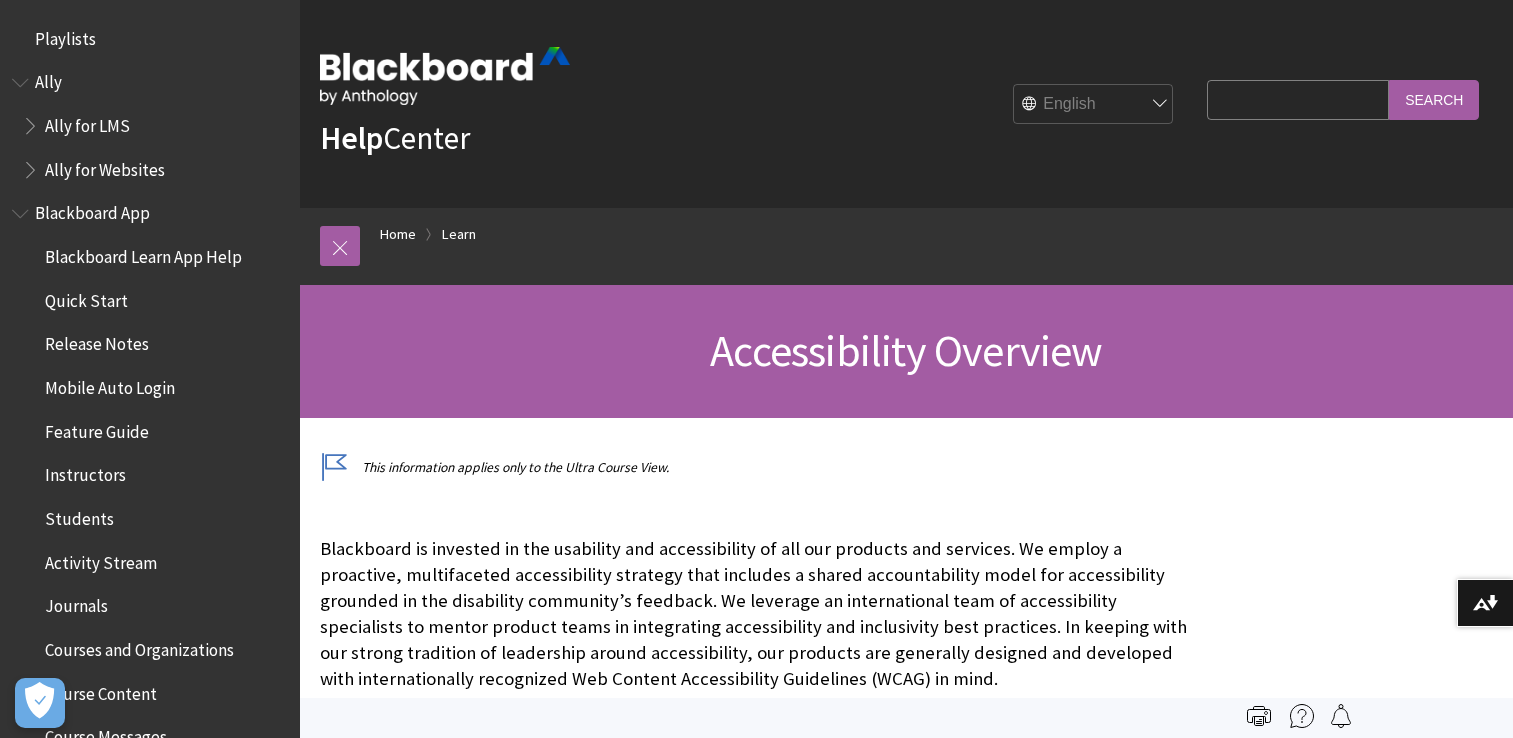 scroll, scrollTop: 0, scrollLeft: 0, axis: both 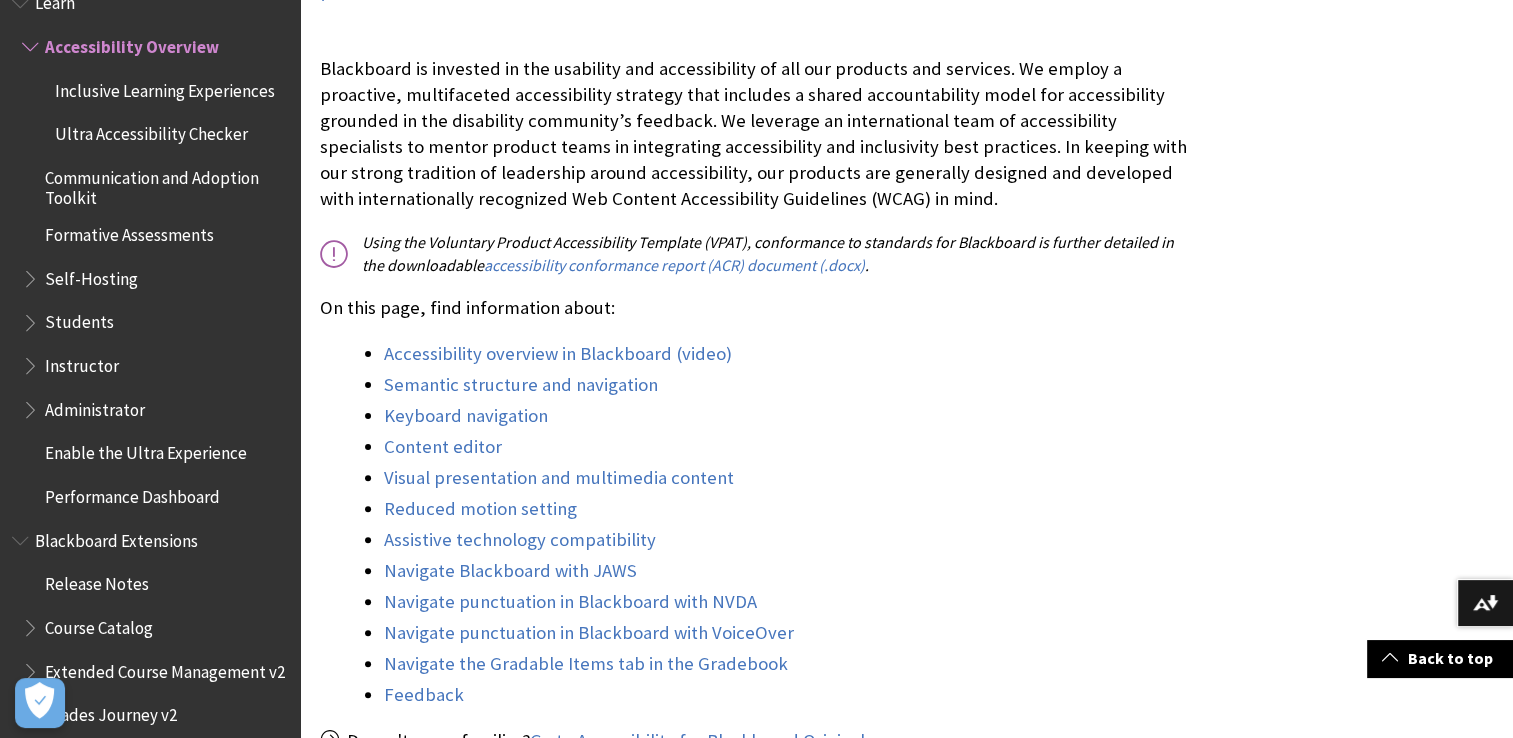 click on "Students" at bounding box center [79, 319] 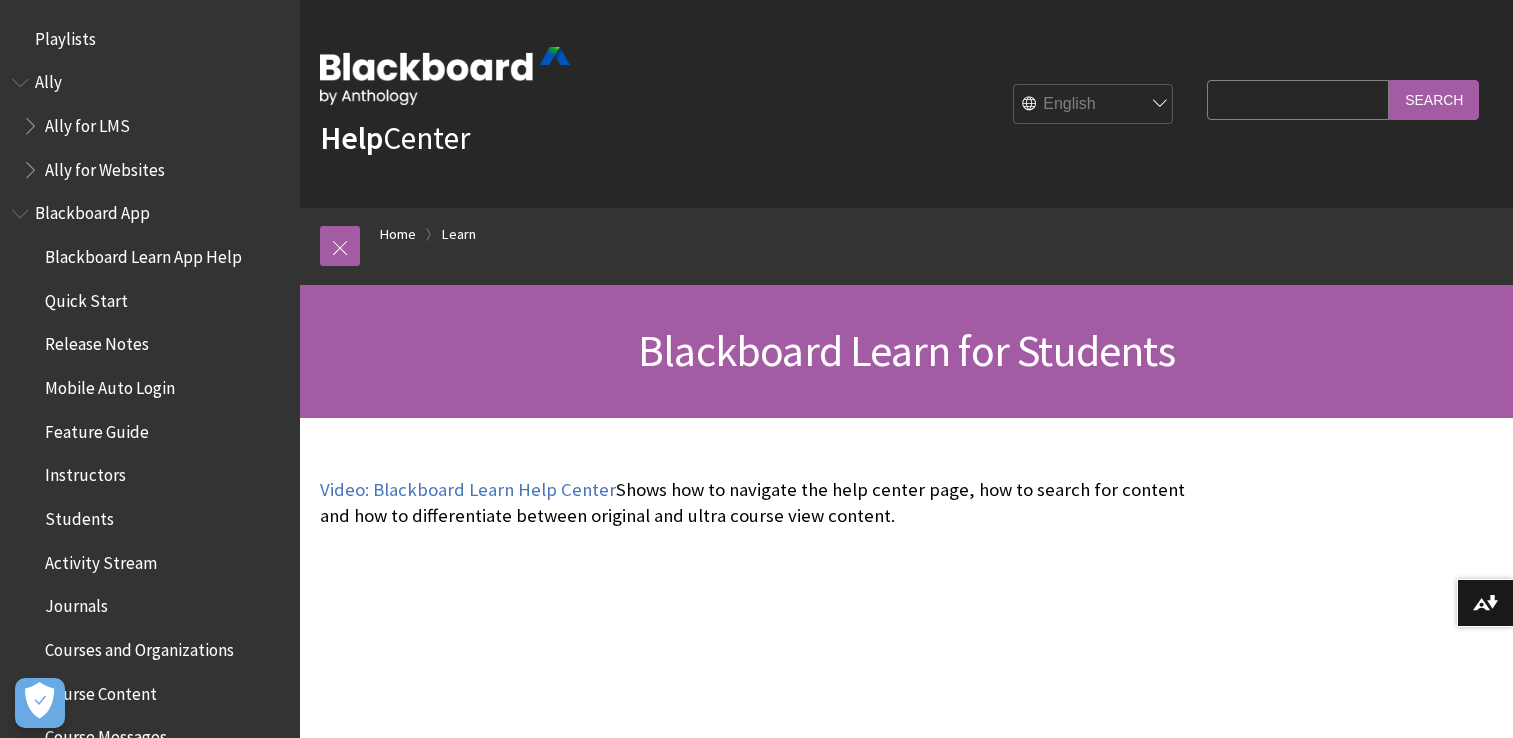 scroll, scrollTop: 0, scrollLeft: 0, axis: both 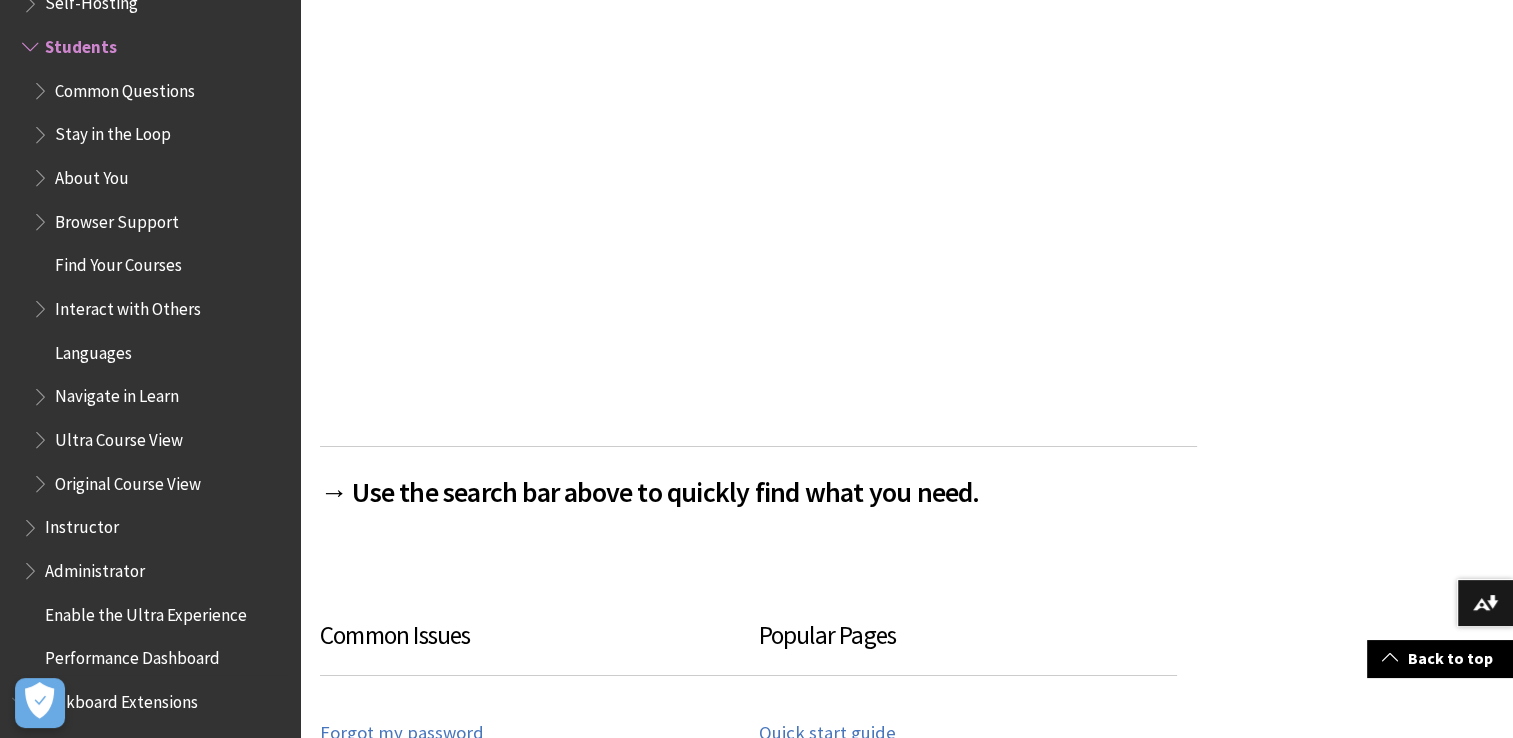 click on "Common Questions" at bounding box center [125, 87] 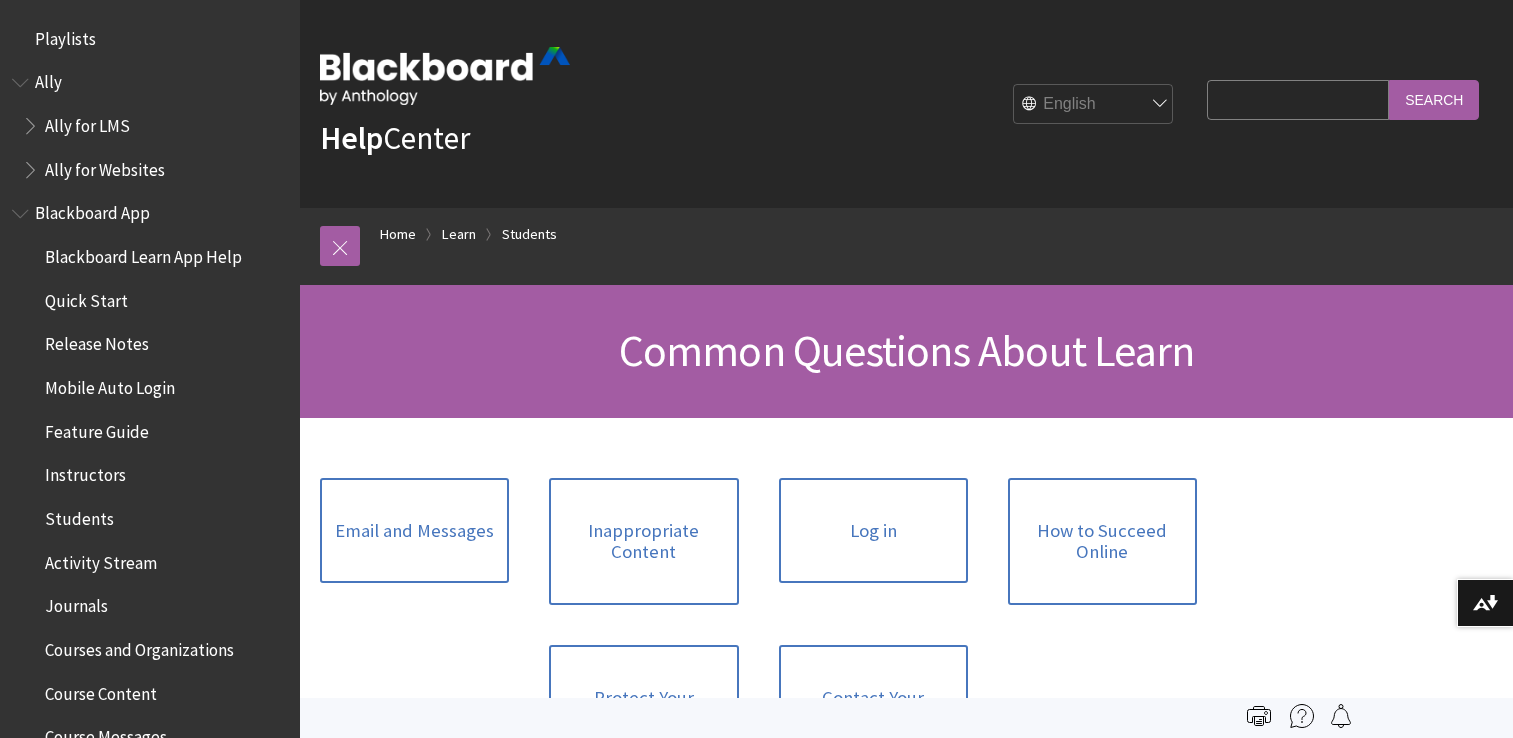 scroll, scrollTop: 0, scrollLeft: 0, axis: both 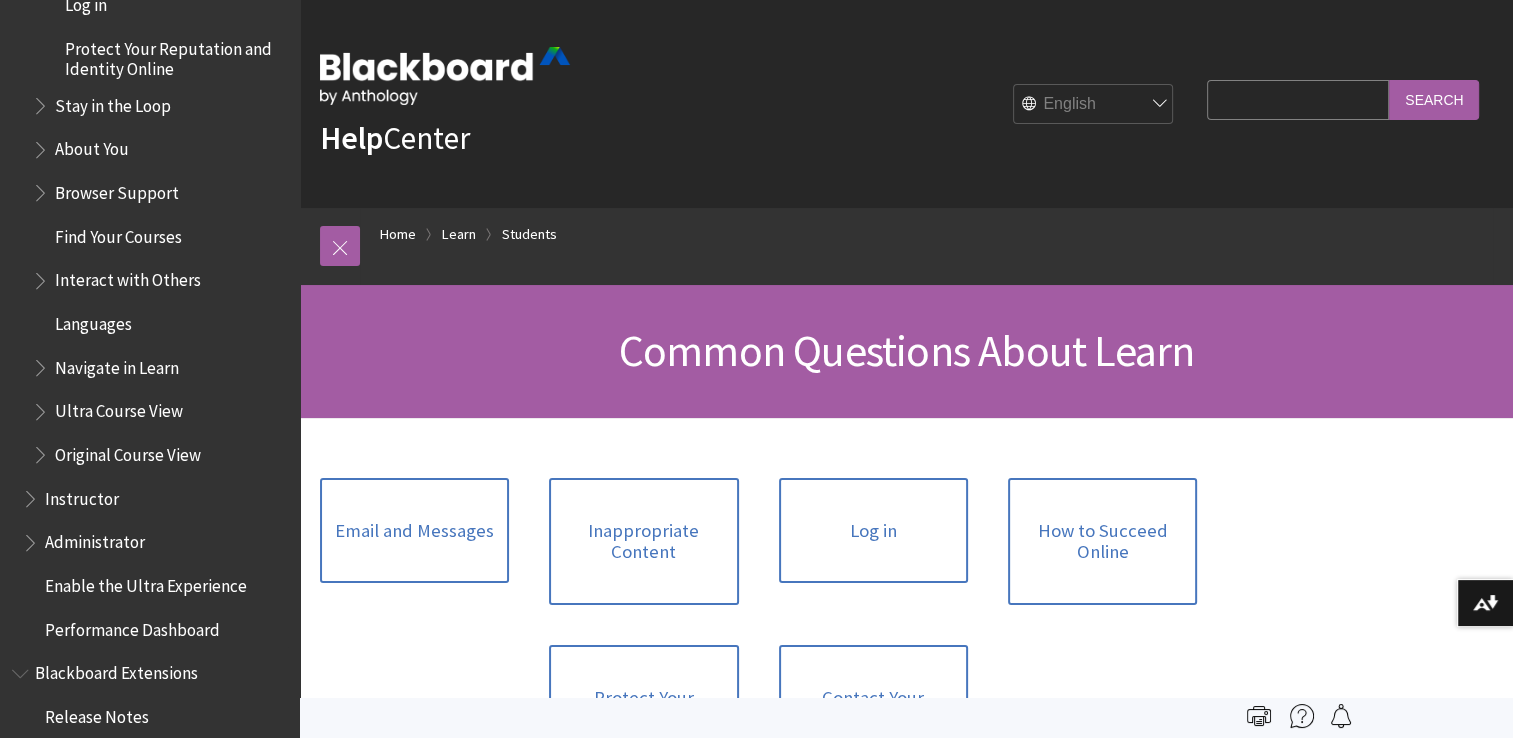 click on "Navigate in Learn" at bounding box center (117, 364) 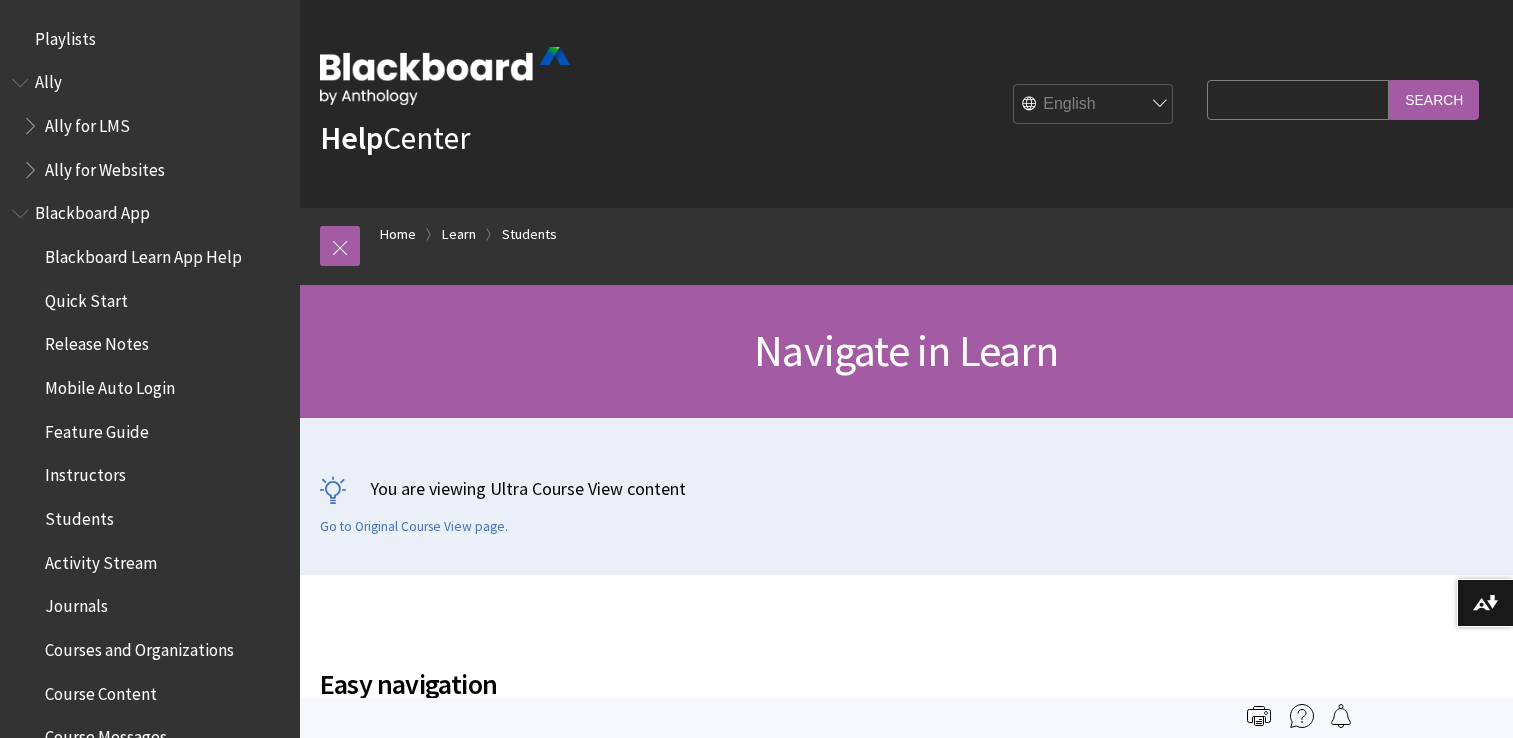 scroll, scrollTop: 0, scrollLeft: 0, axis: both 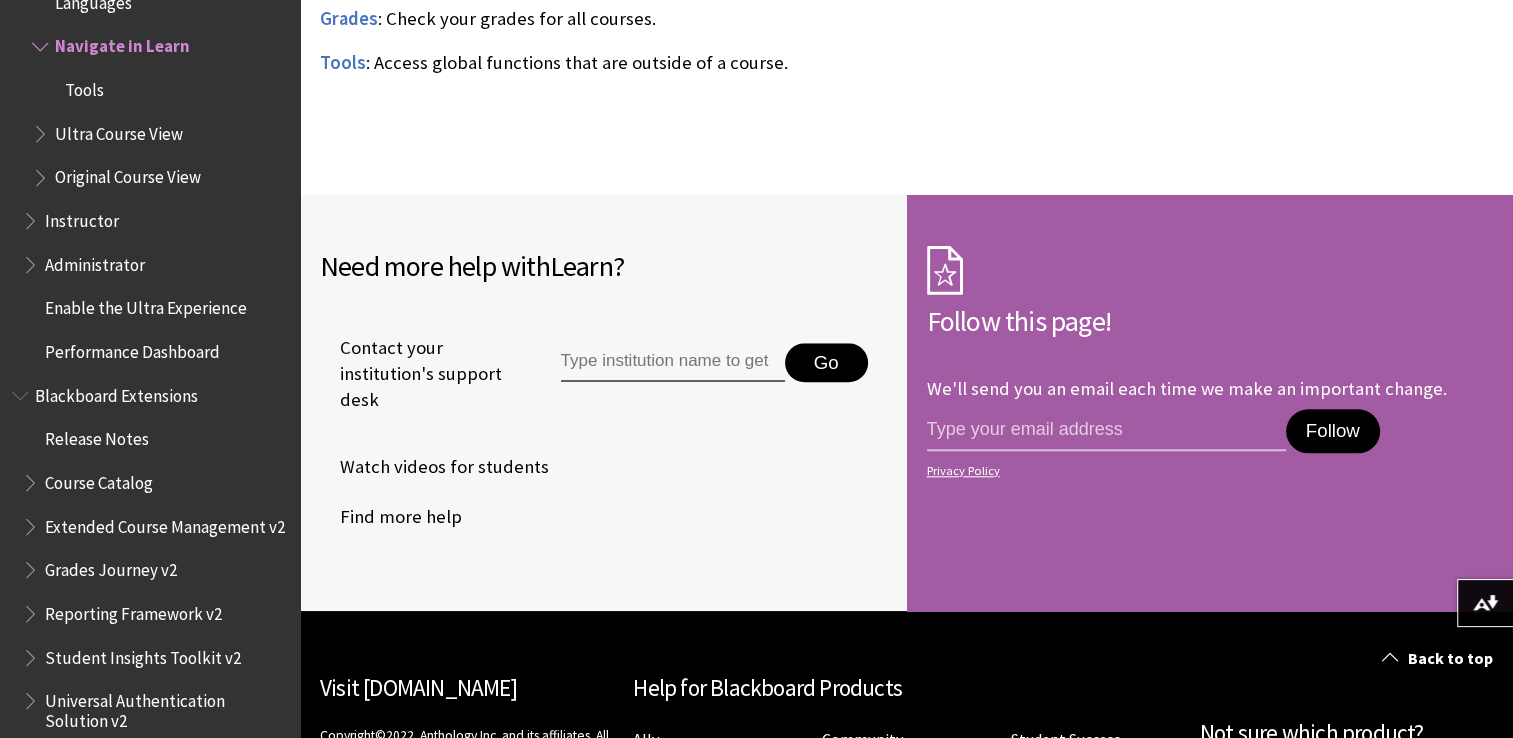 click on "Tools" at bounding box center (84, 86) 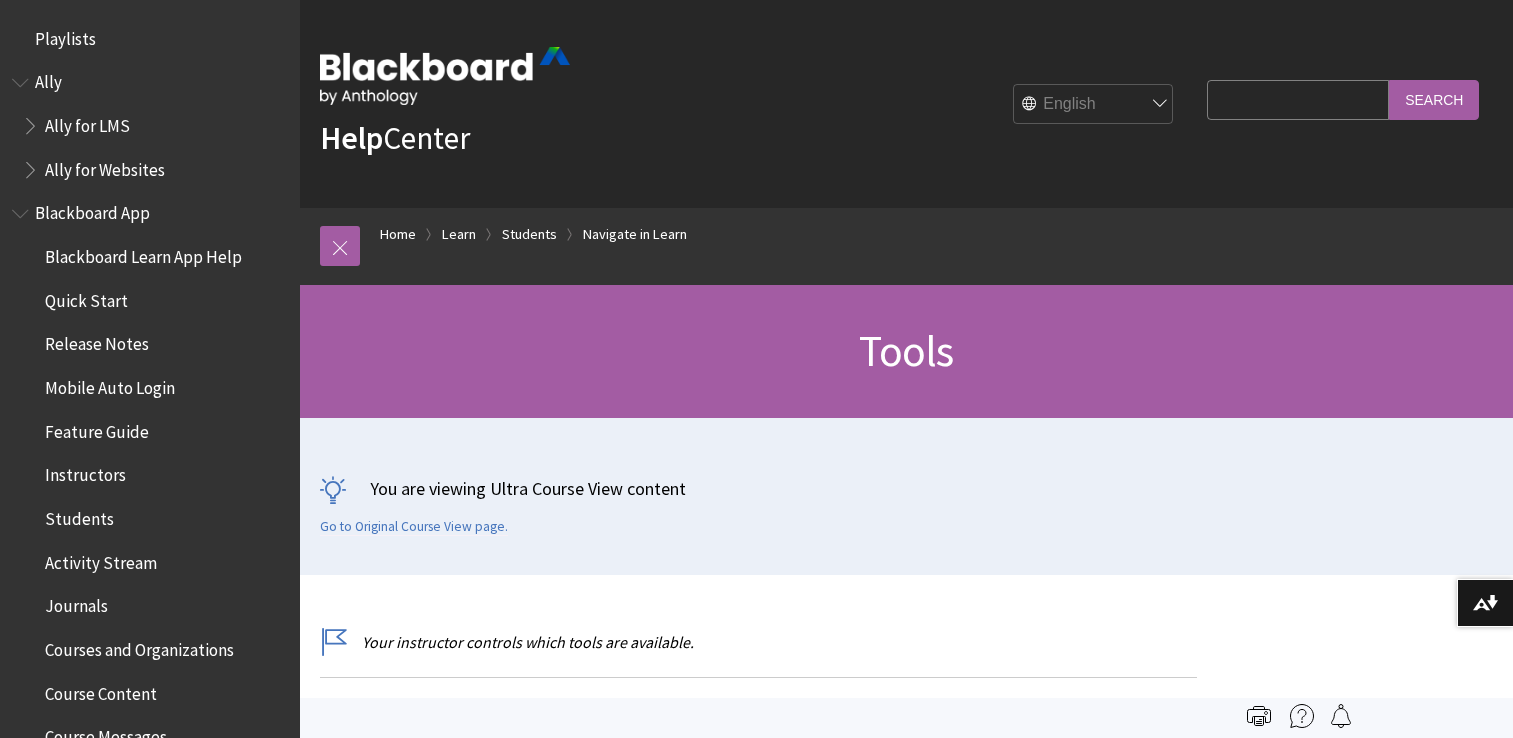 scroll, scrollTop: 0, scrollLeft: 0, axis: both 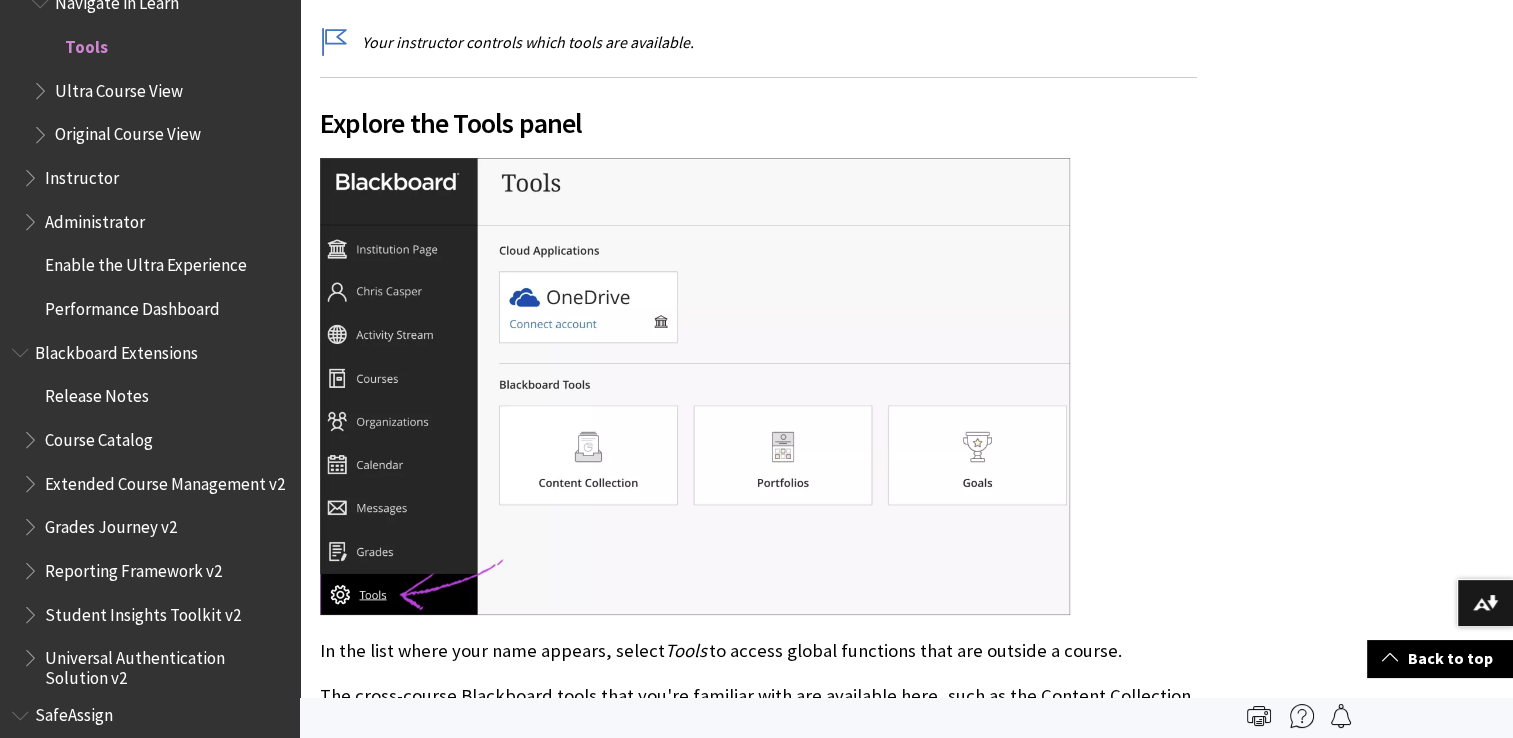 click on "Ultra Course View" at bounding box center [119, 87] 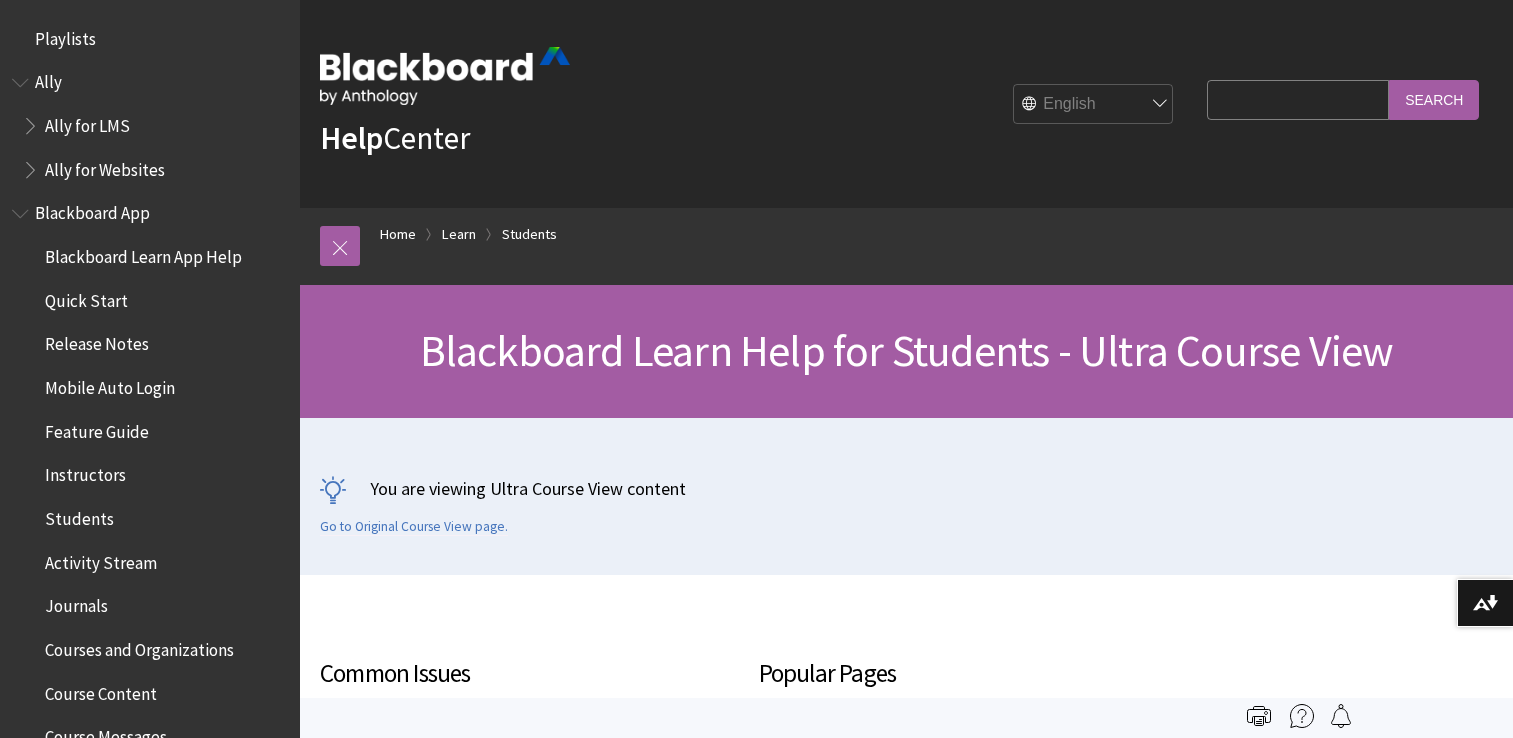 scroll, scrollTop: 0, scrollLeft: 0, axis: both 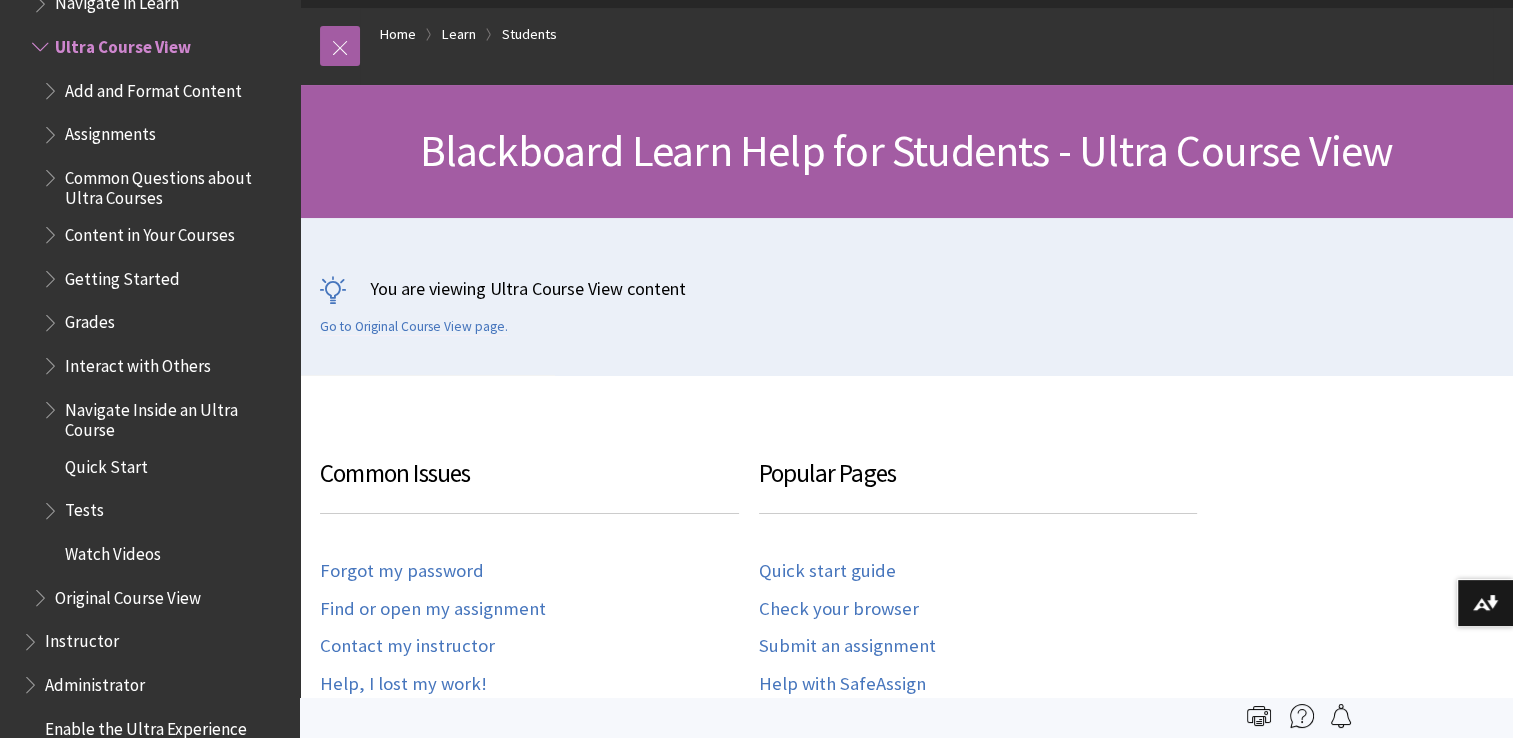 click at bounding box center [42, 42] 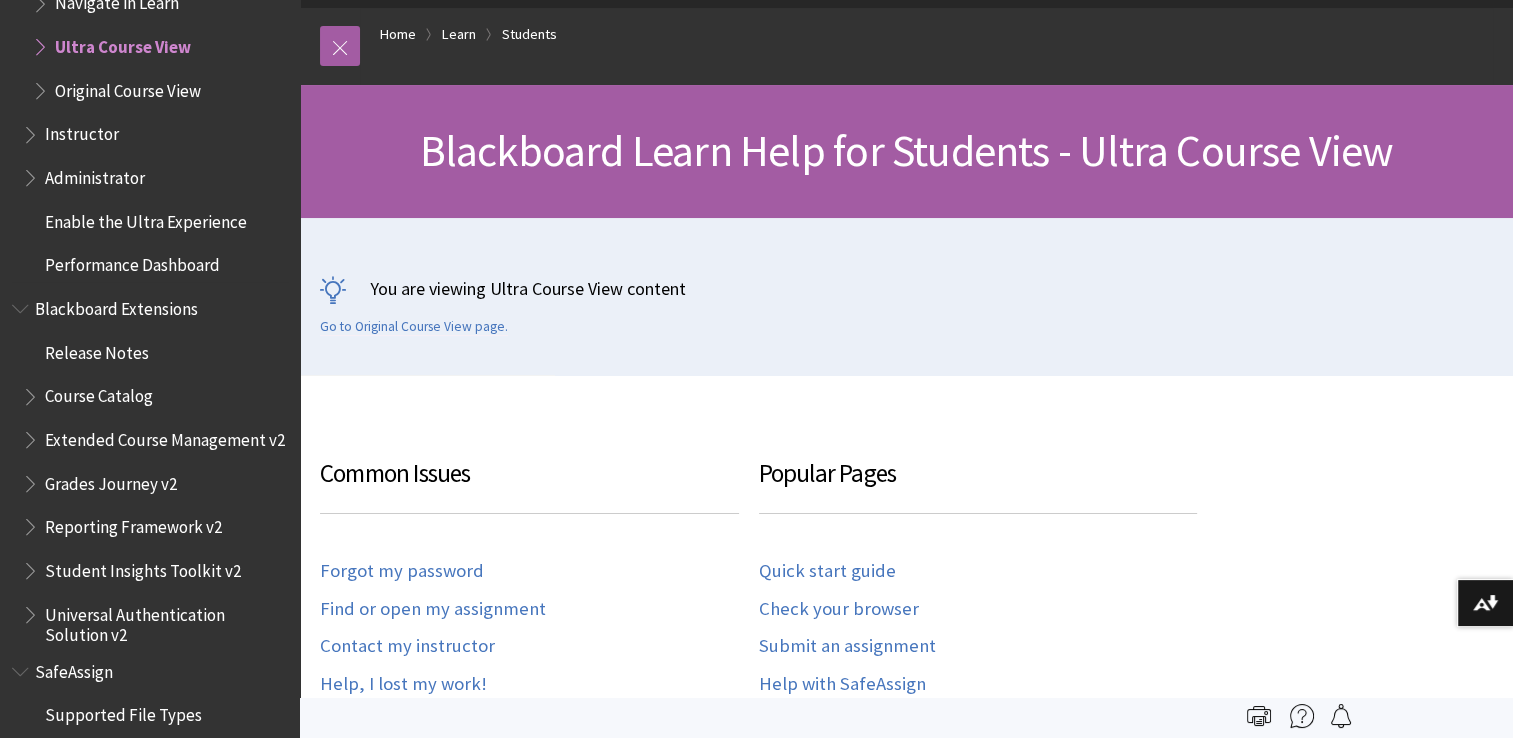 click on "Original Course View" at bounding box center (128, 87) 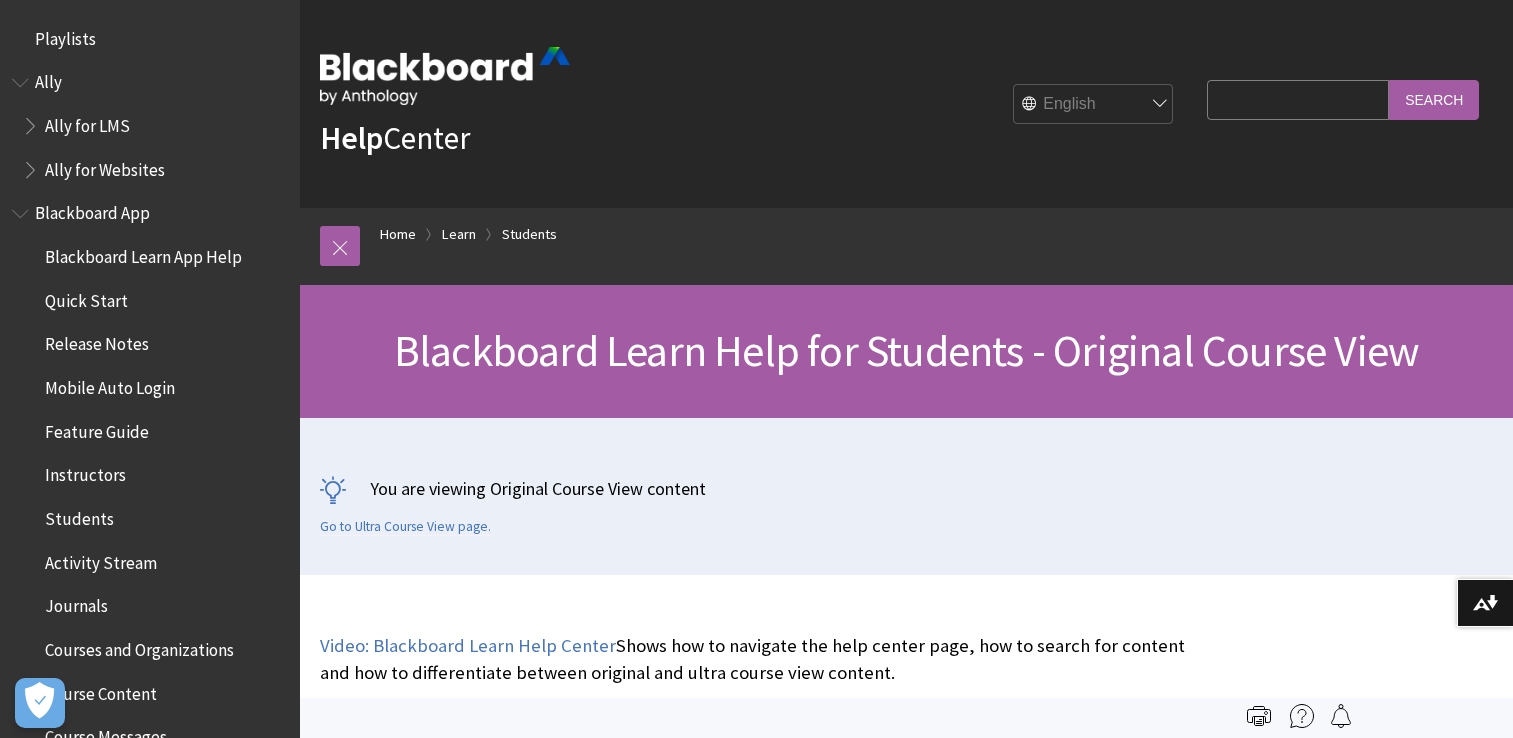 scroll, scrollTop: 0, scrollLeft: 0, axis: both 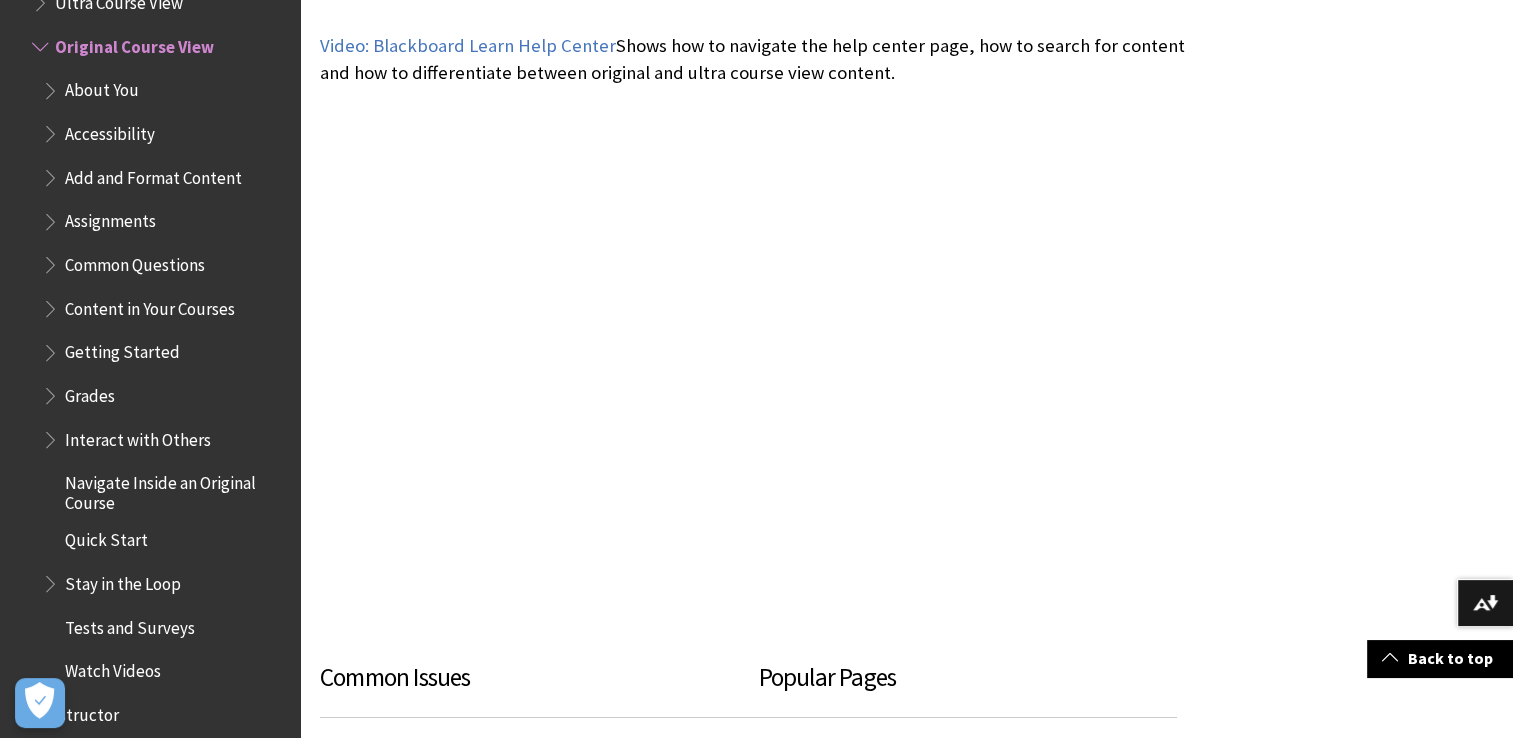 click on "Assignments" at bounding box center [110, 218] 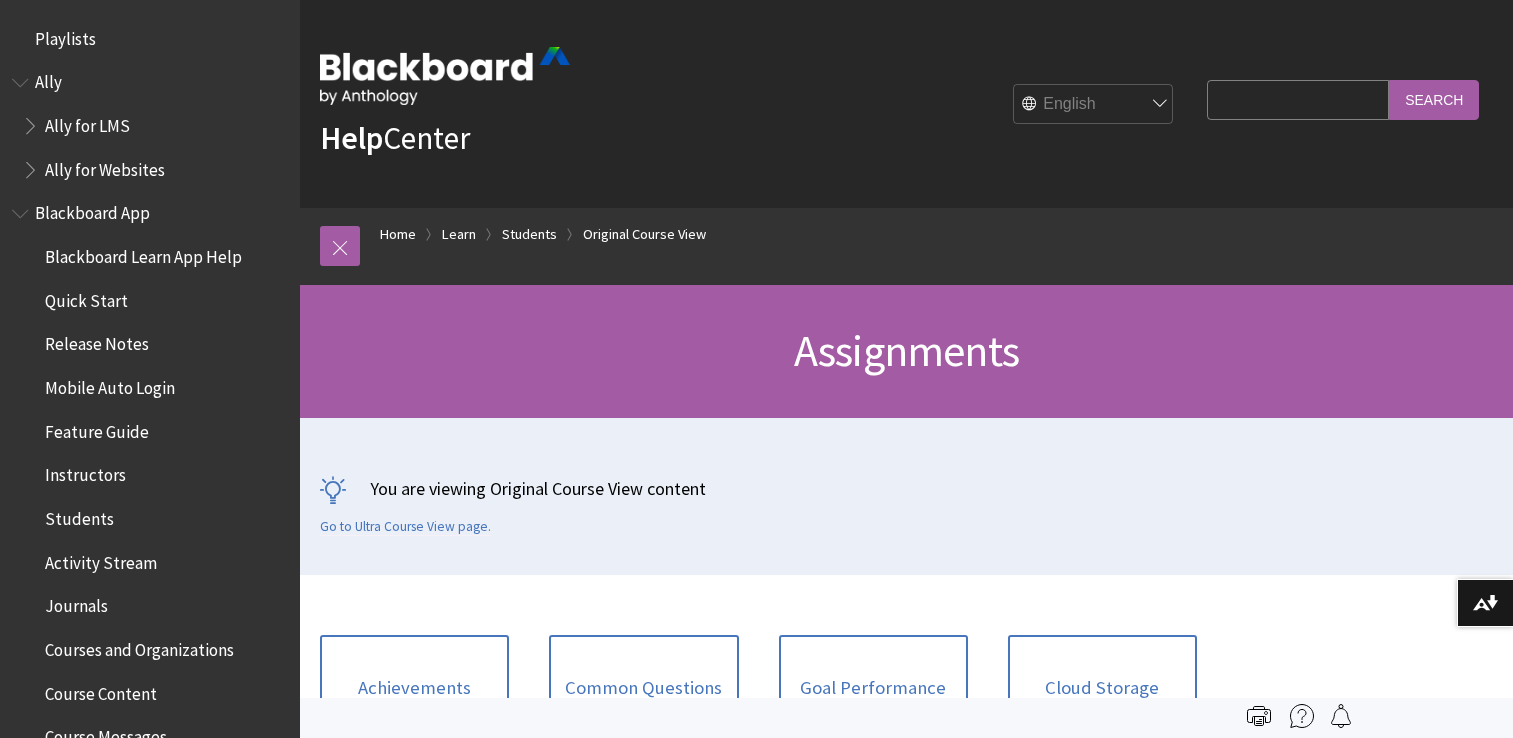 scroll, scrollTop: 0, scrollLeft: 0, axis: both 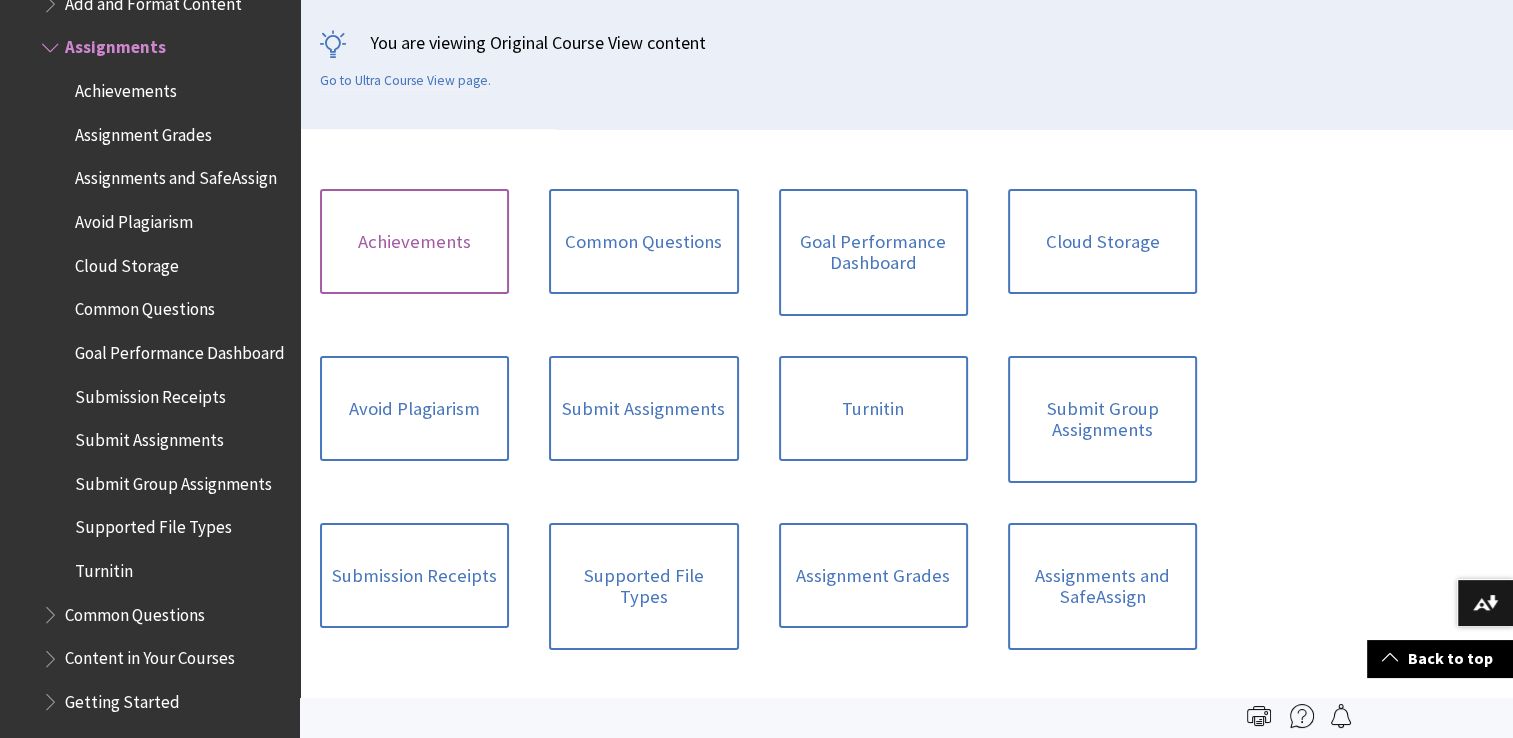 click on "Achievements" at bounding box center (414, 242) 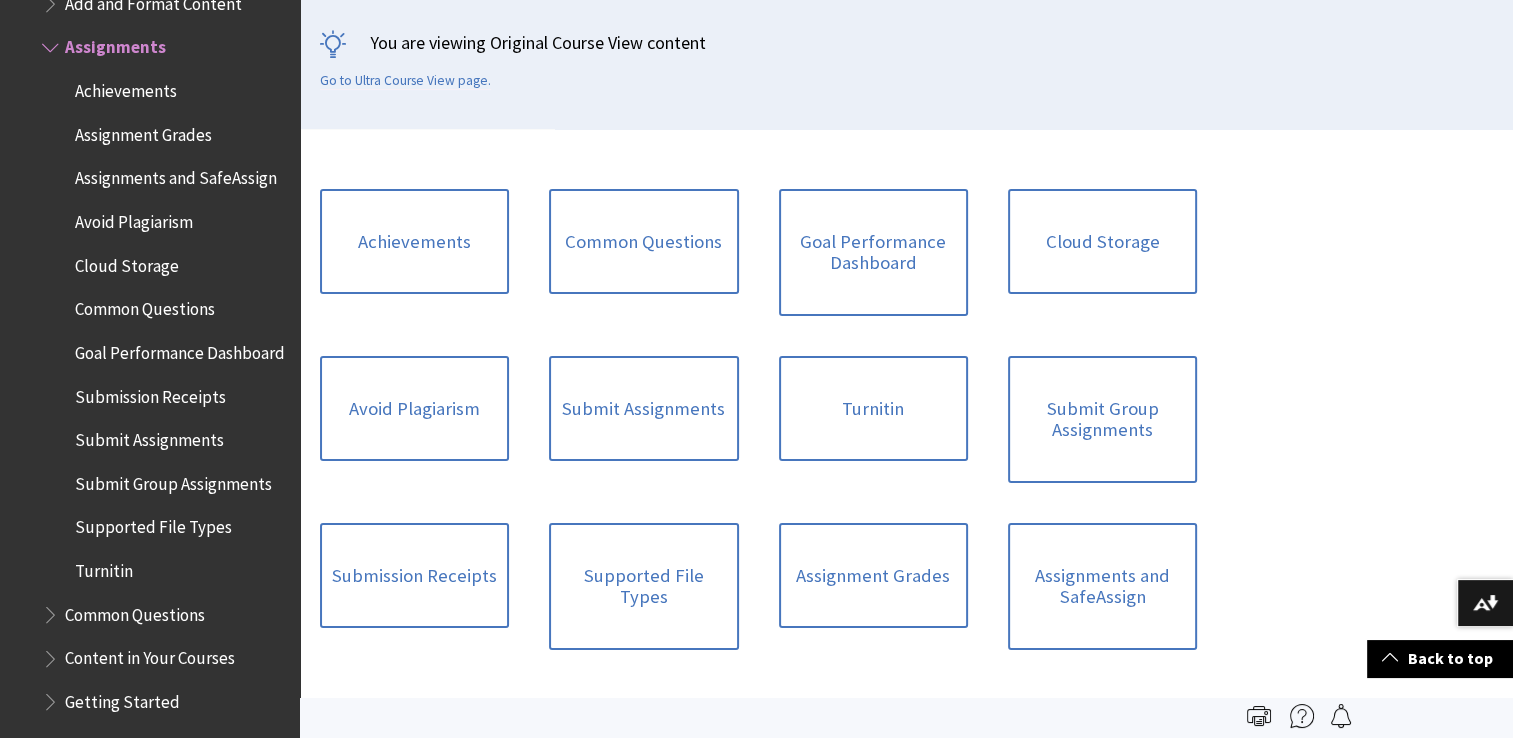 click on "Achievements" at bounding box center [126, 87] 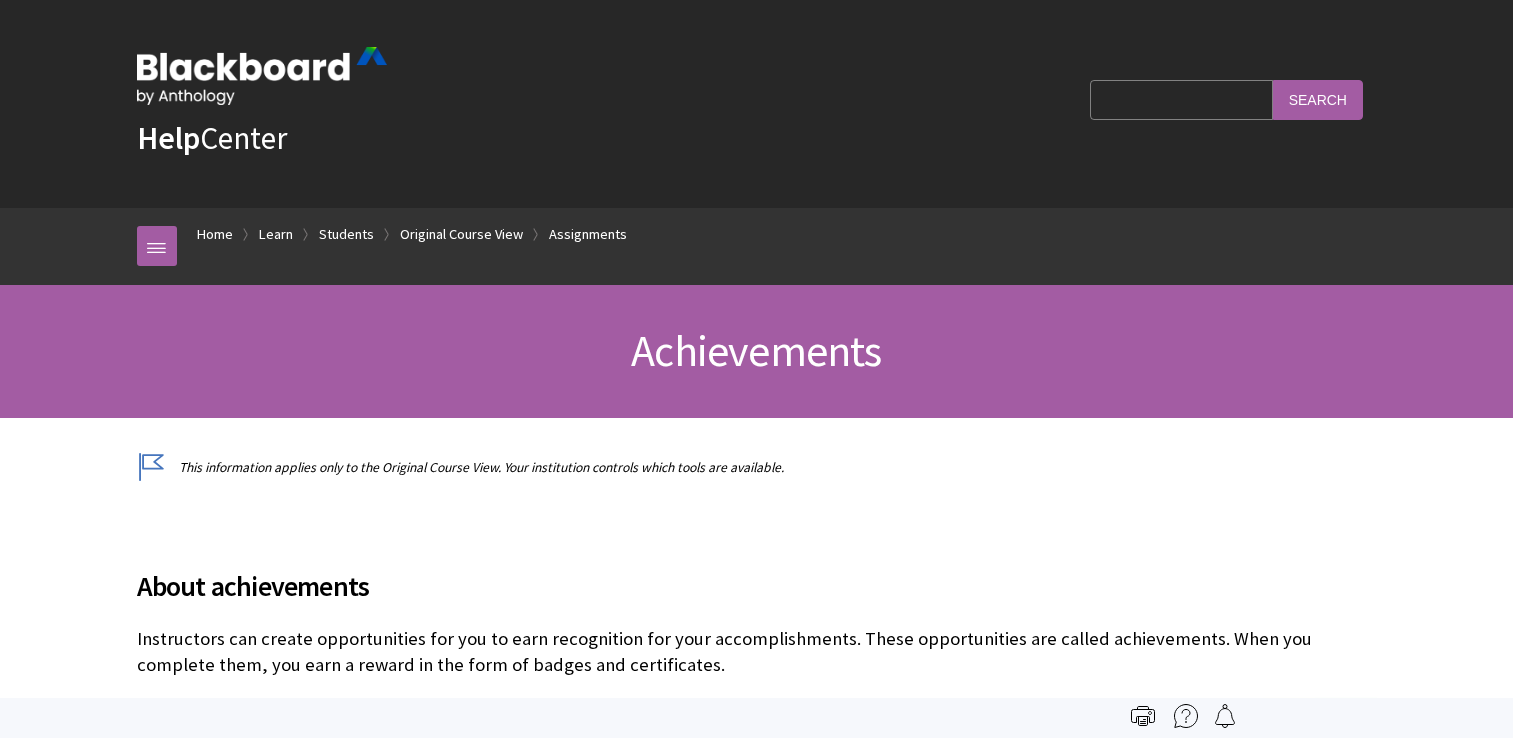 scroll, scrollTop: 0, scrollLeft: 0, axis: both 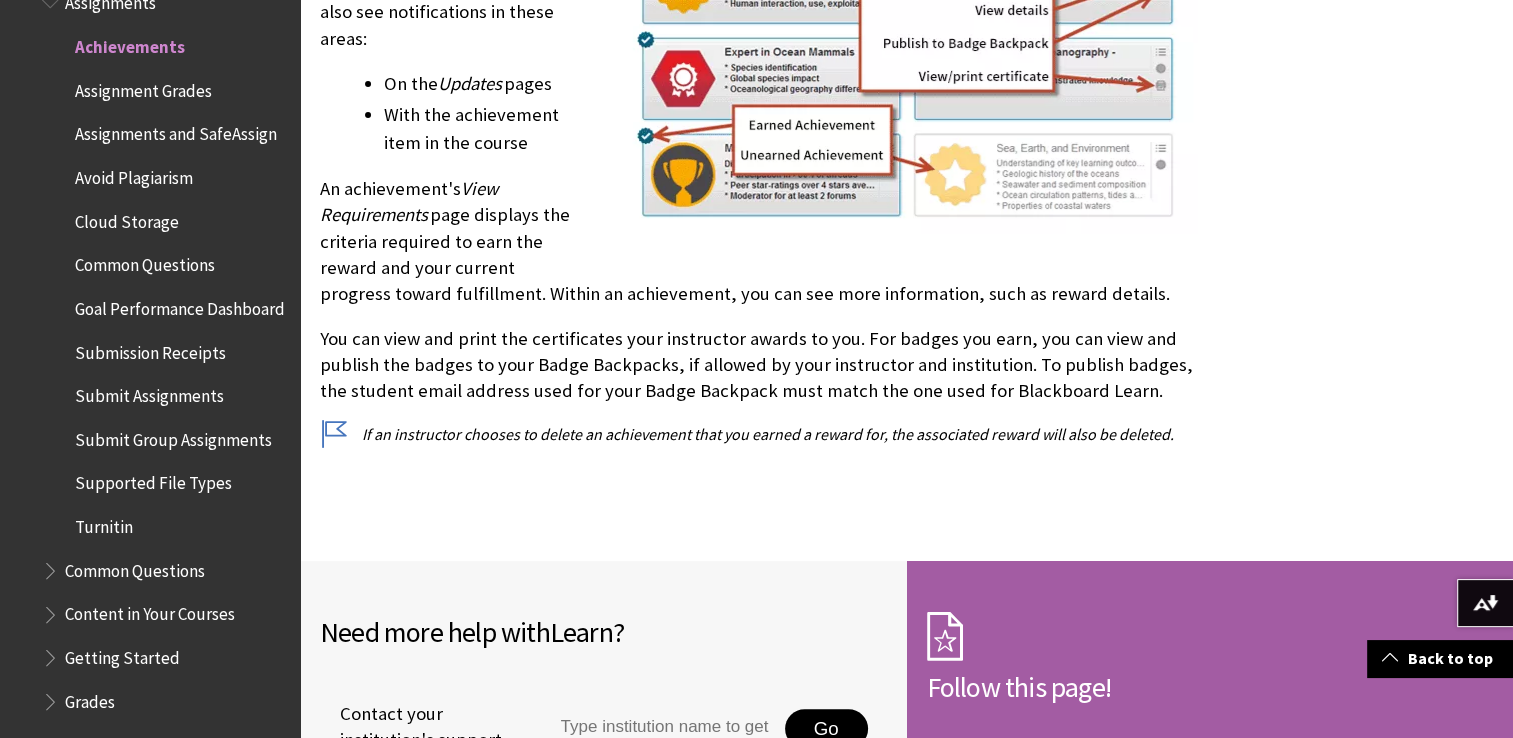 click on "Assignment Grades" at bounding box center [143, 87] 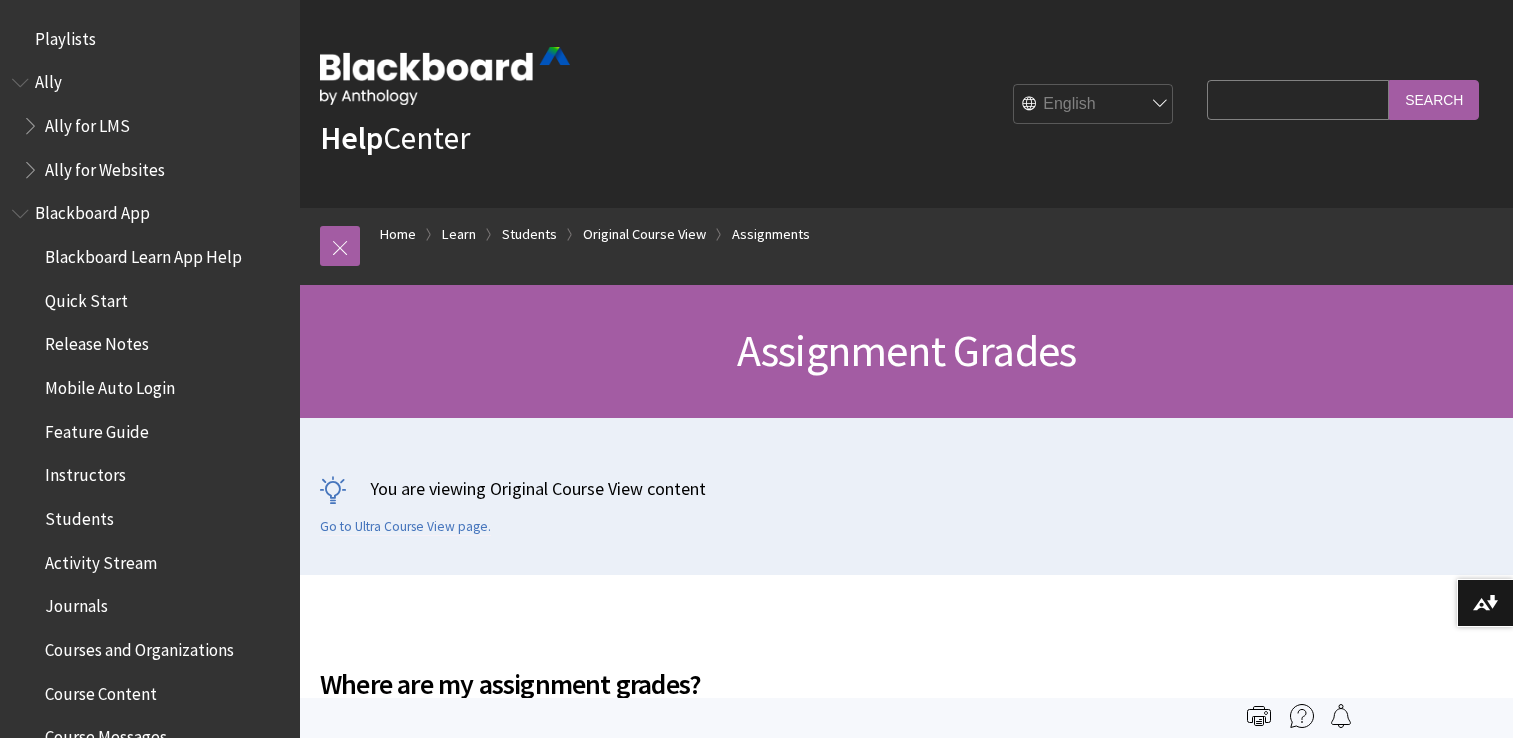scroll, scrollTop: 0, scrollLeft: 0, axis: both 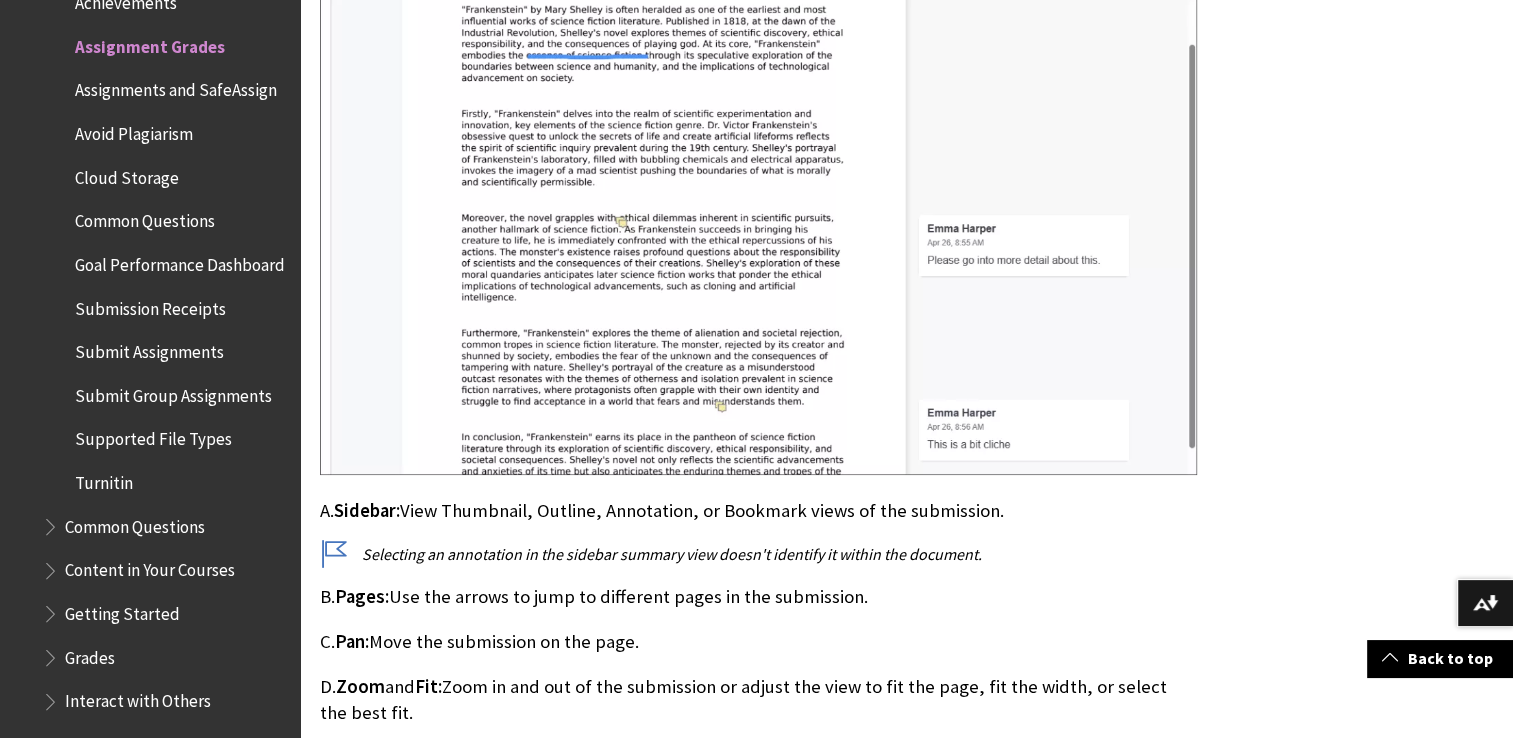 click on "Assignments and SafeAssign" at bounding box center (176, 87) 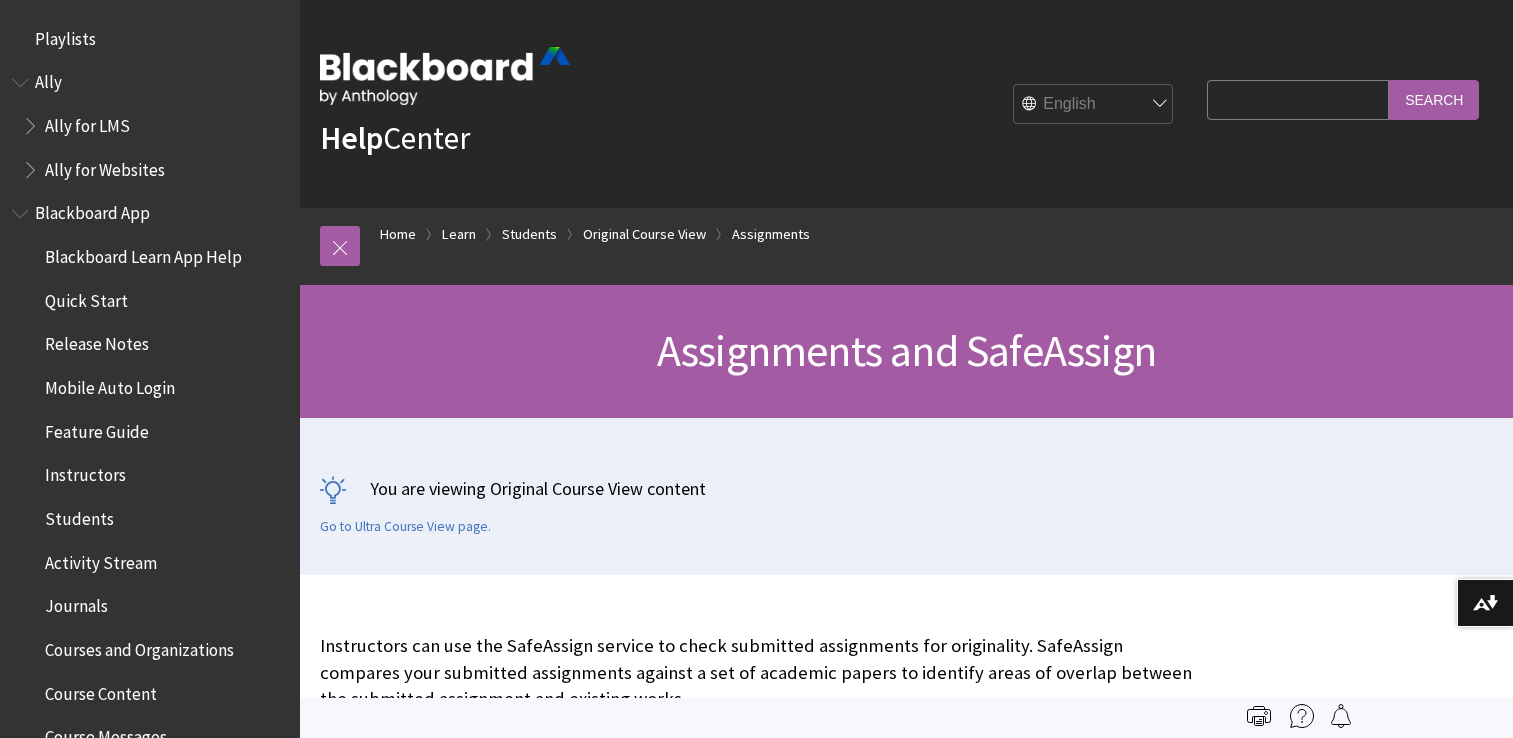 scroll, scrollTop: 0, scrollLeft: 0, axis: both 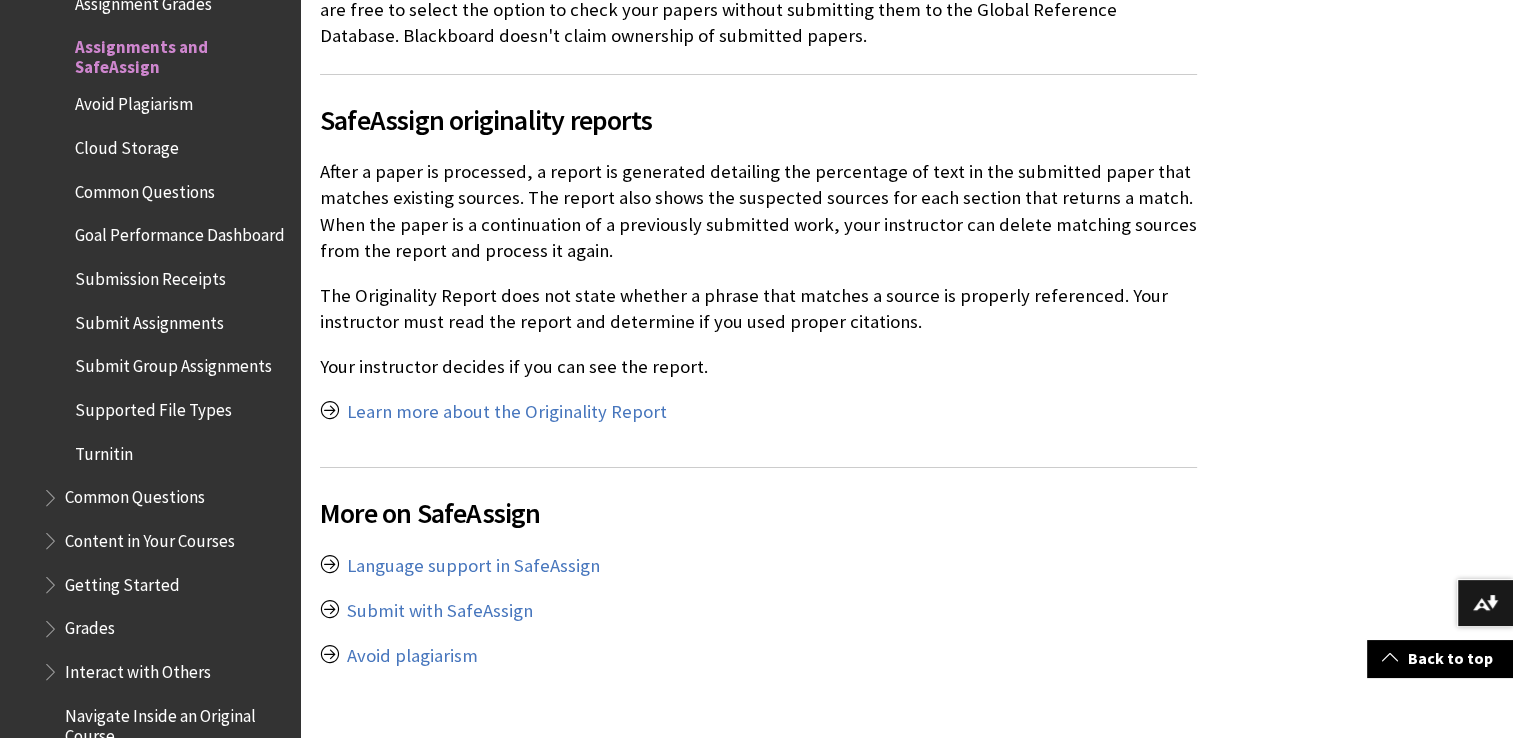 click on "Common Questions" at bounding box center [145, 188] 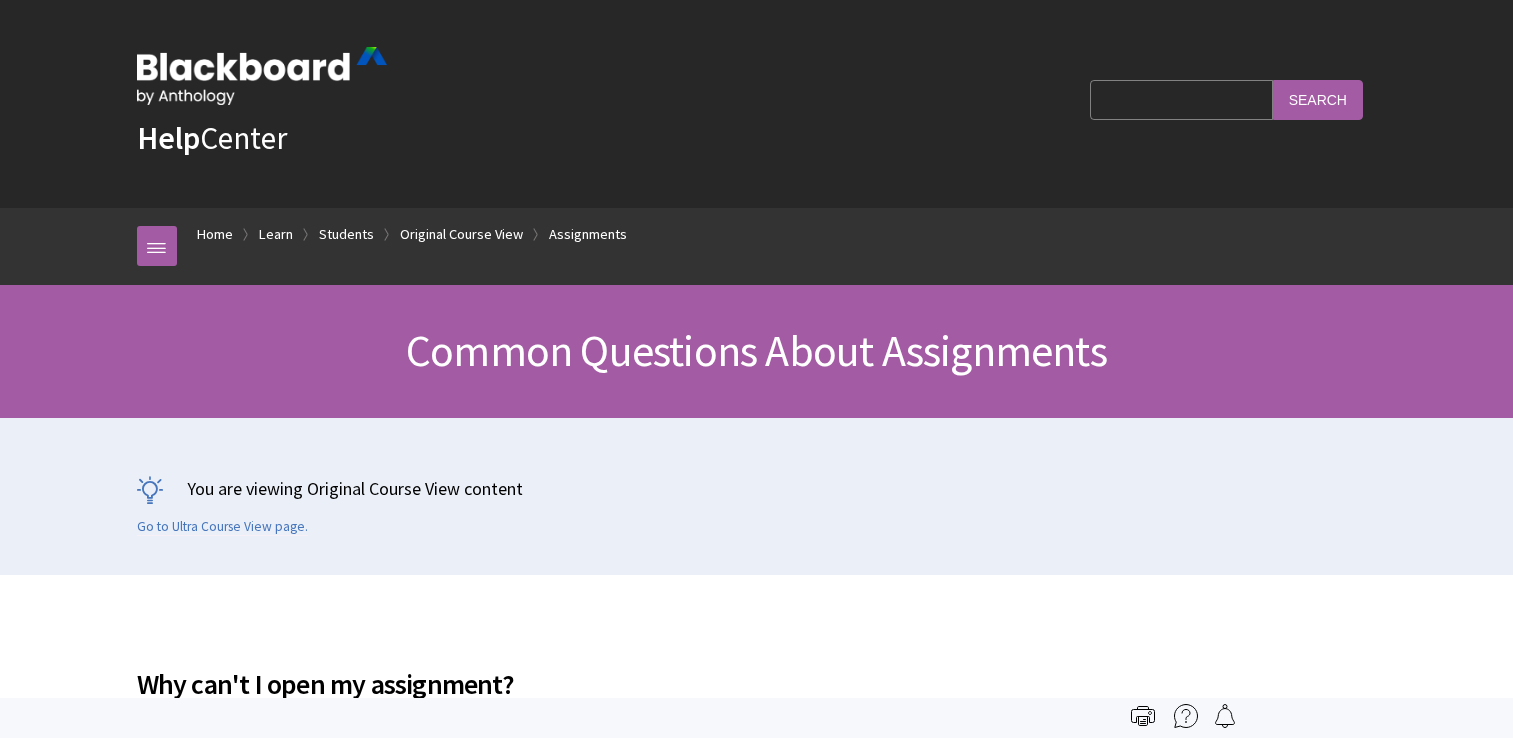 scroll, scrollTop: 0, scrollLeft: 0, axis: both 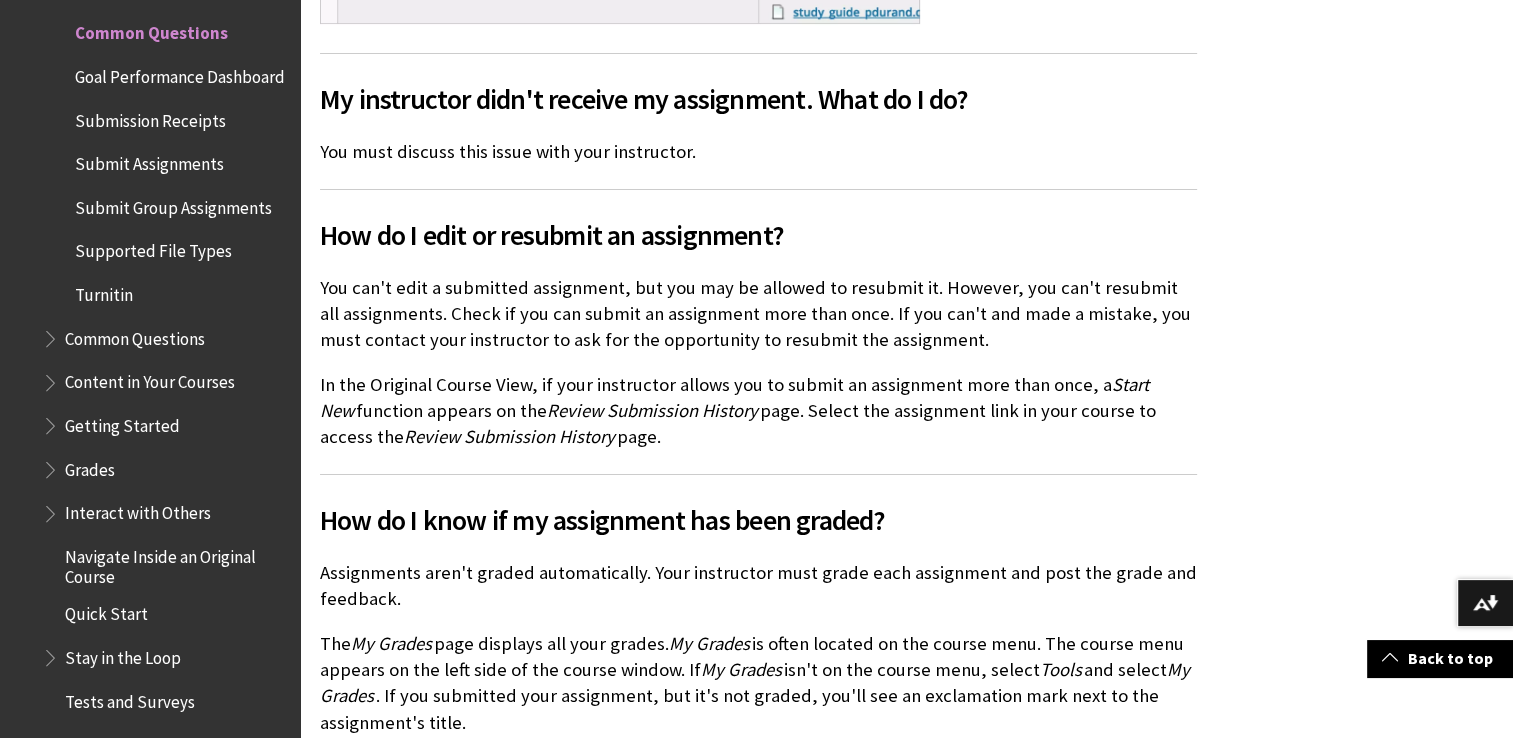 click on "Goal Performance Dashboard" at bounding box center [180, 73] 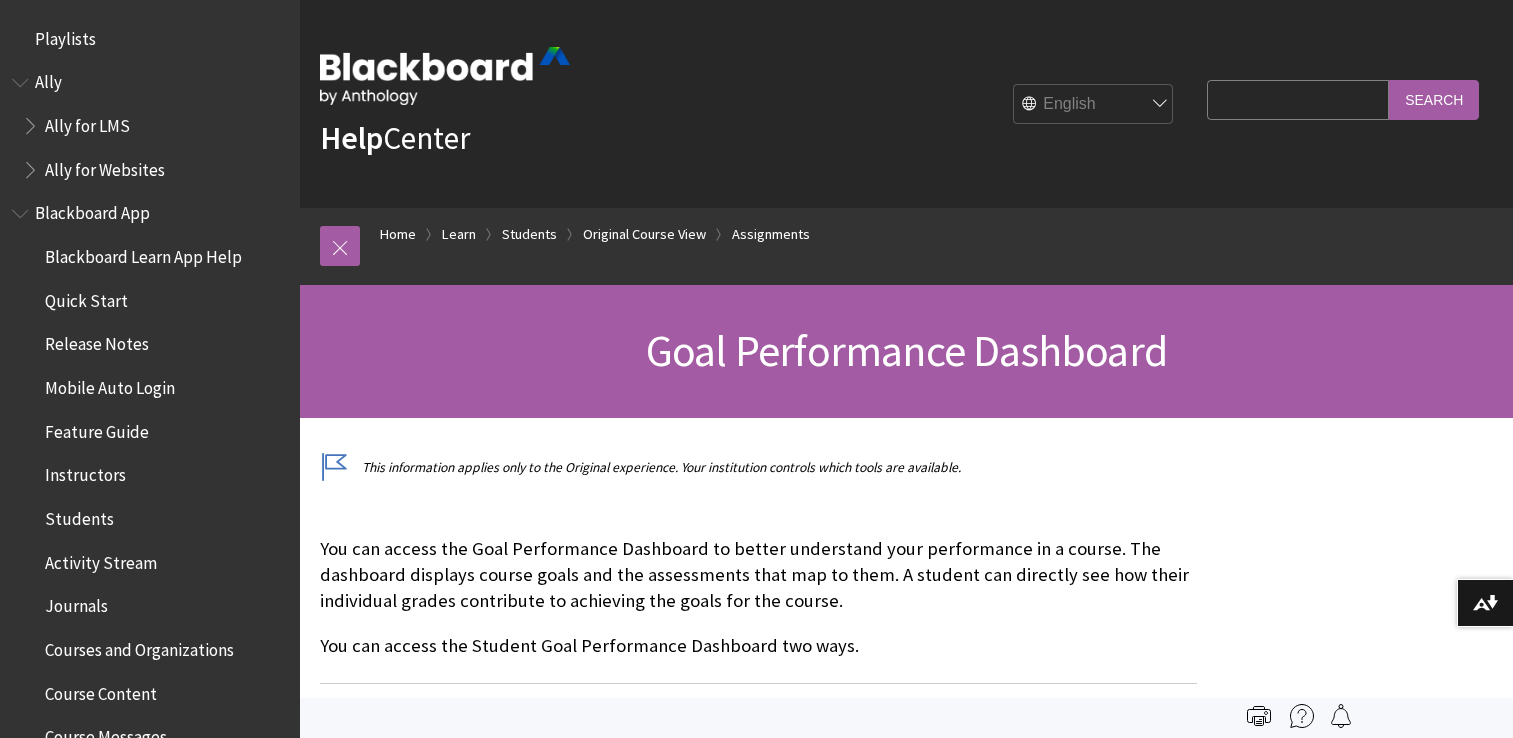 scroll, scrollTop: 0, scrollLeft: 0, axis: both 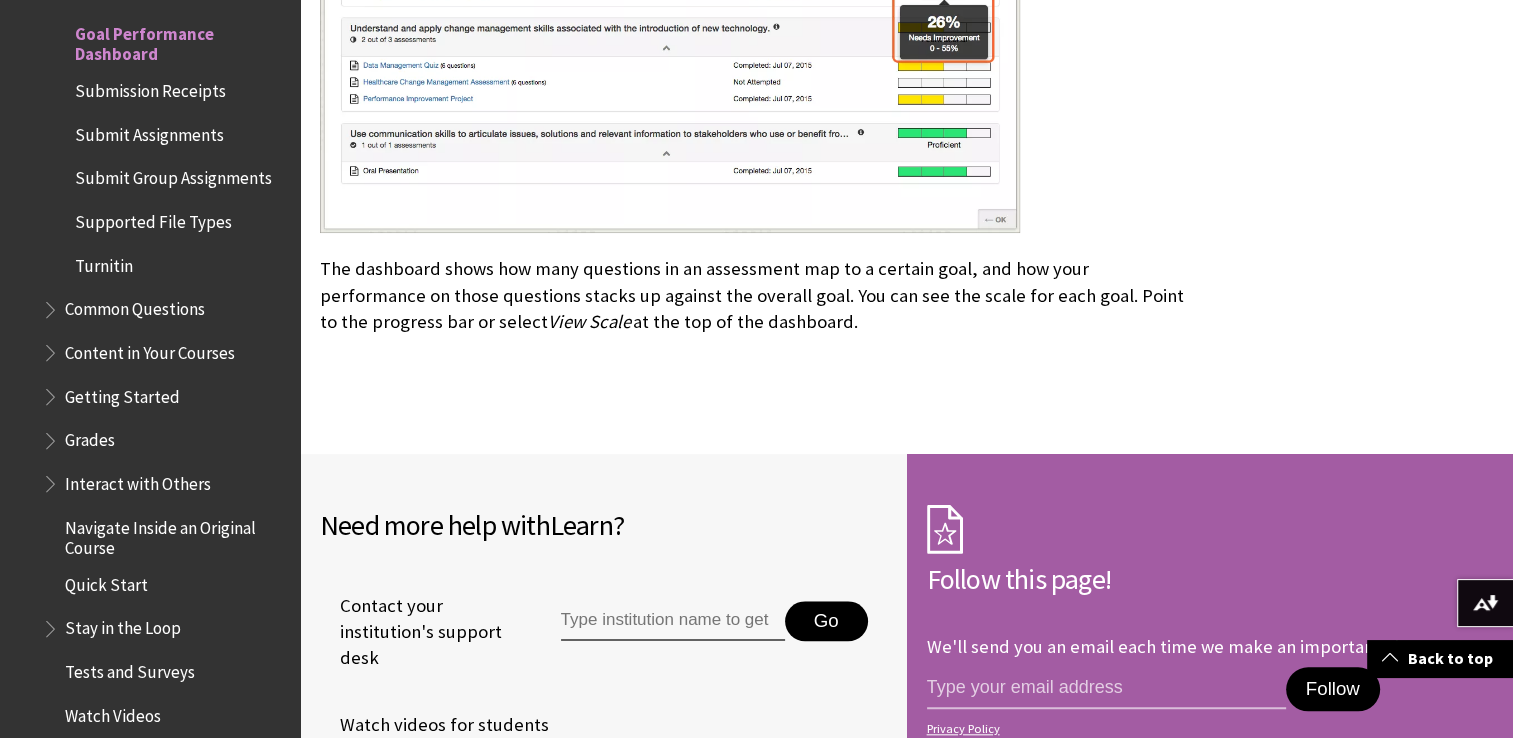 click at bounding box center [52, 348] 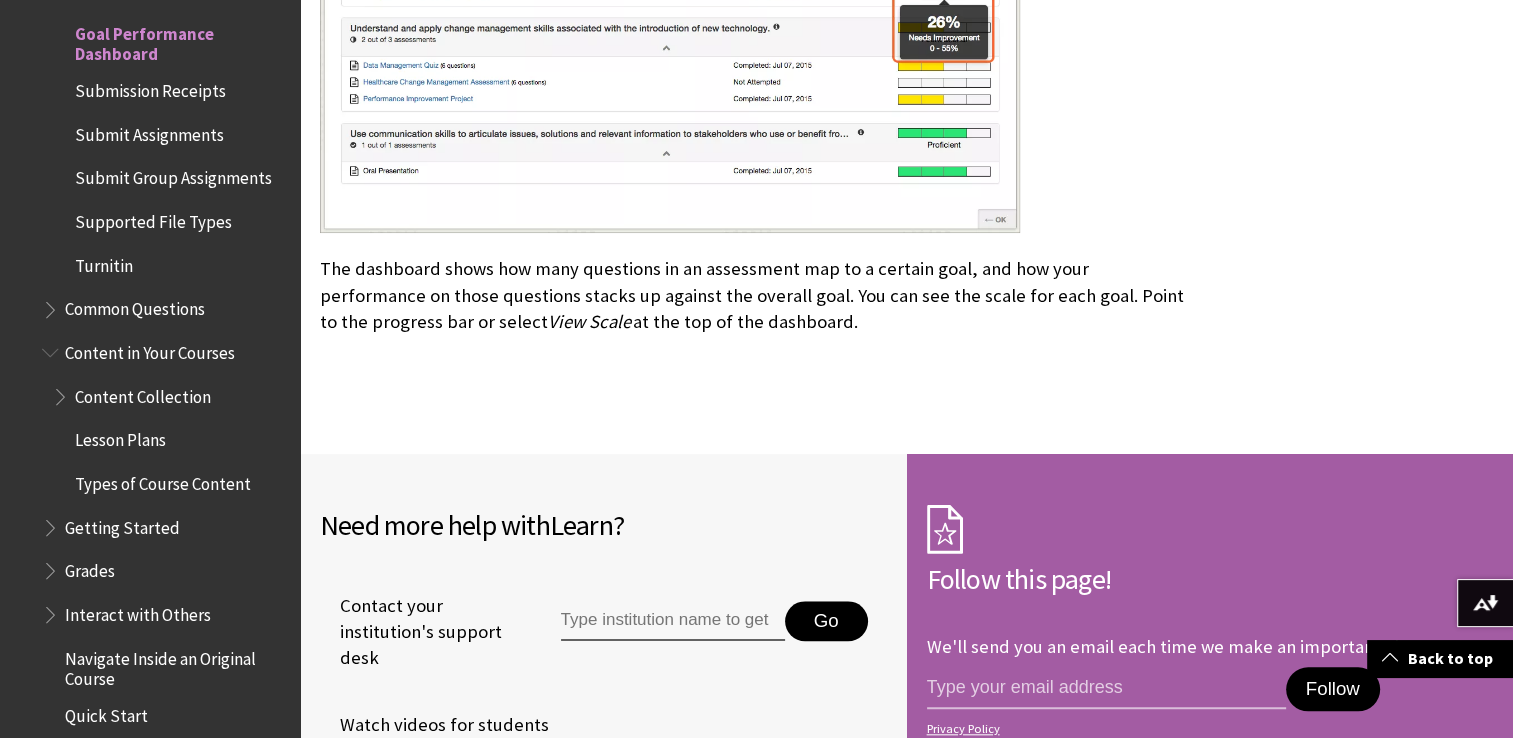 click on "Lesson Plans" at bounding box center (120, 437) 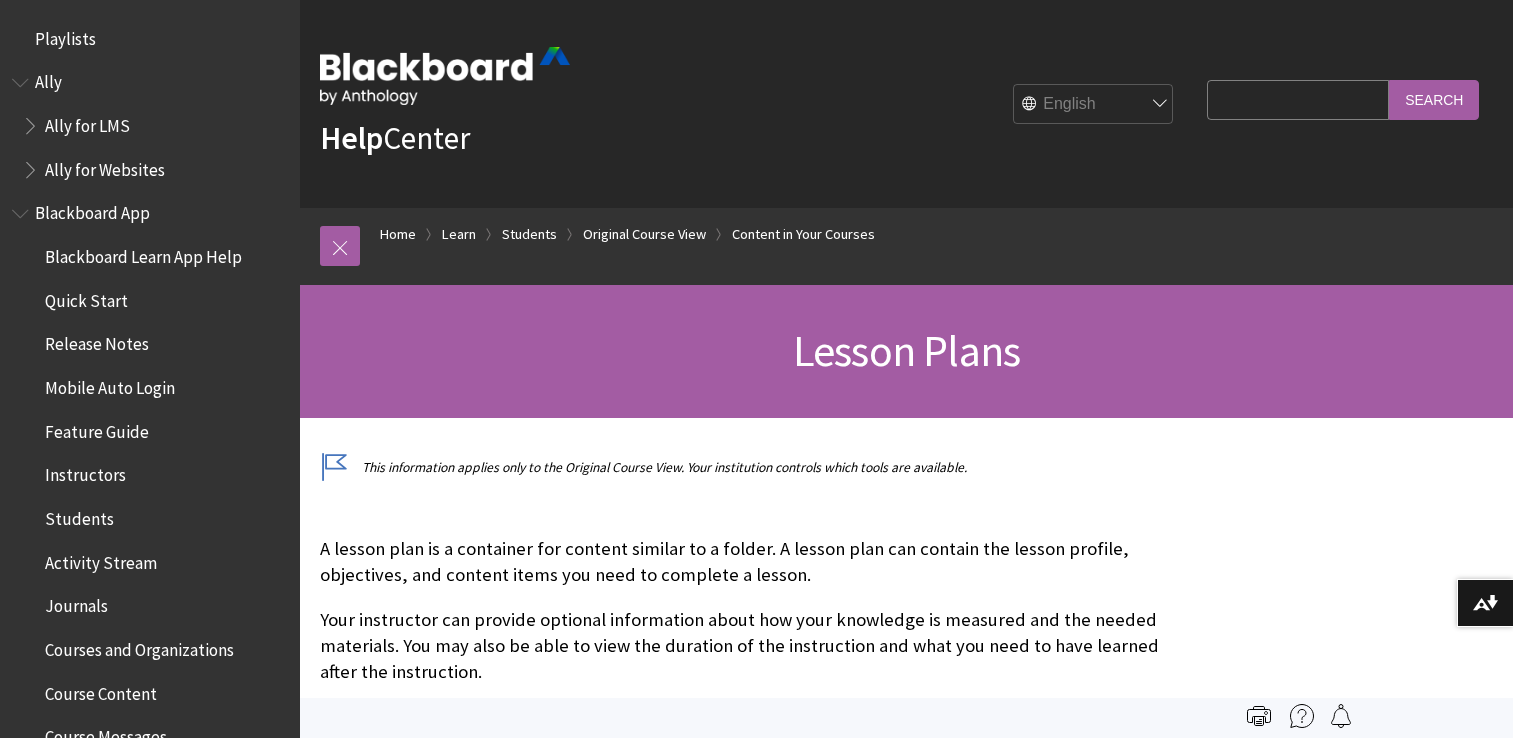 scroll, scrollTop: 0, scrollLeft: 0, axis: both 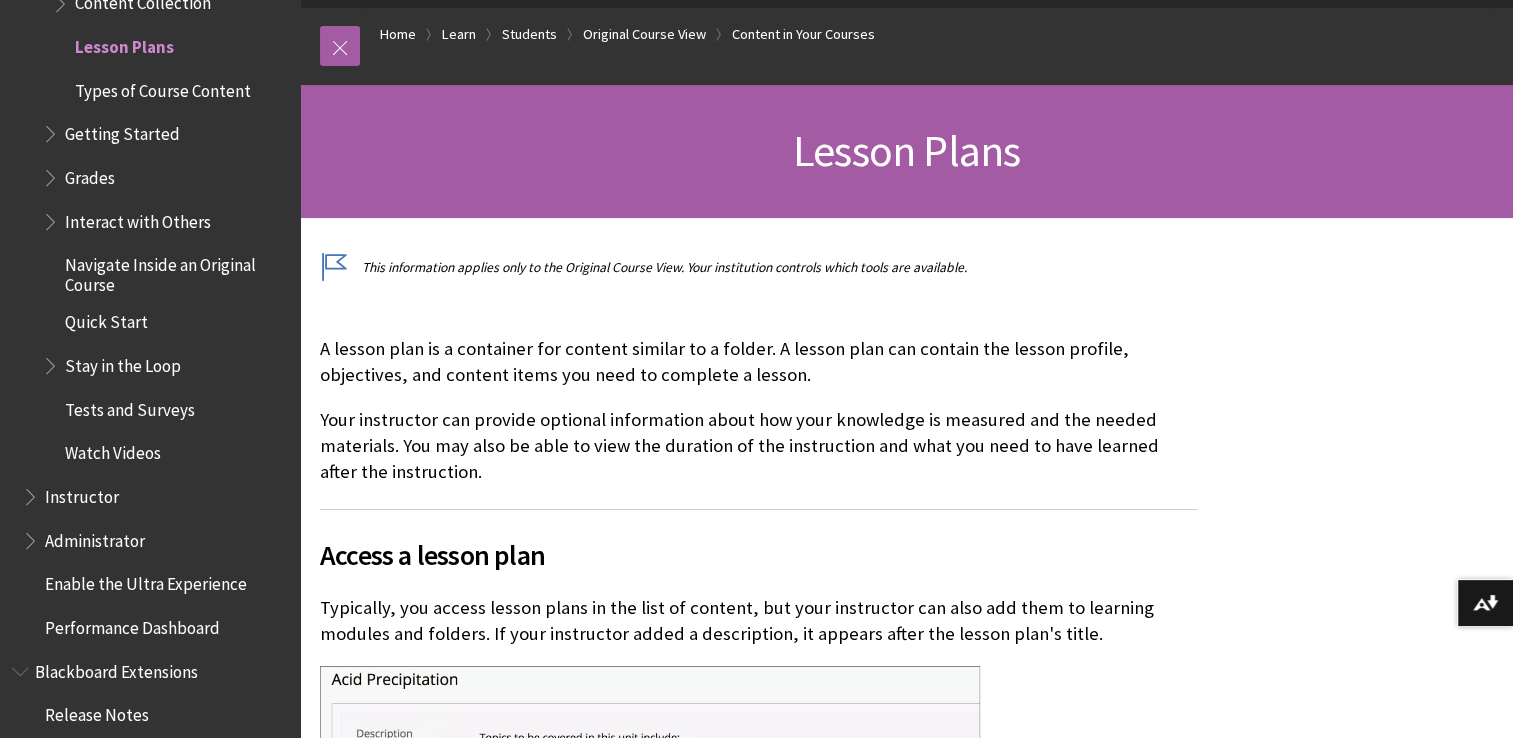 click on "Access a lesson plan" at bounding box center [758, 542] 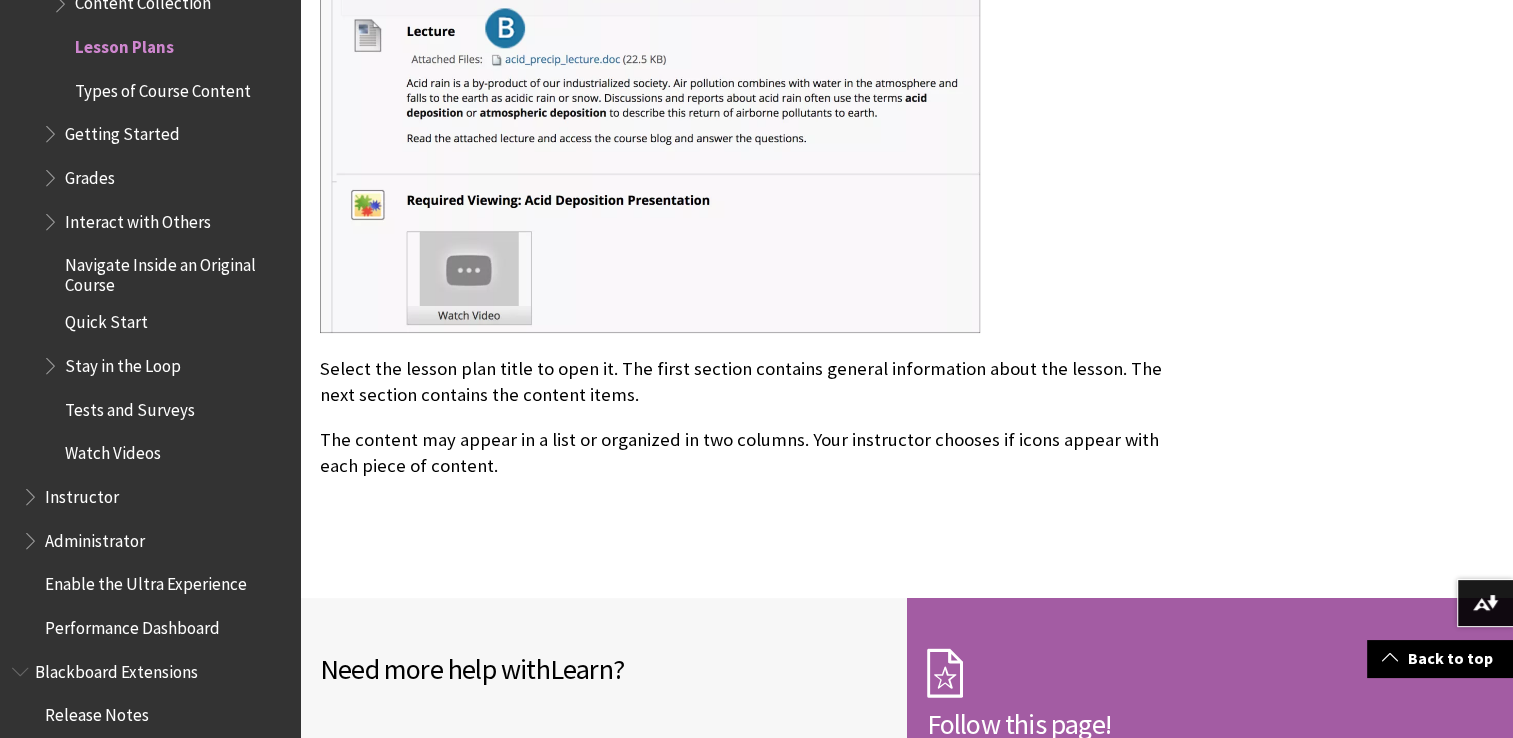 scroll, scrollTop: 1200, scrollLeft: 0, axis: vertical 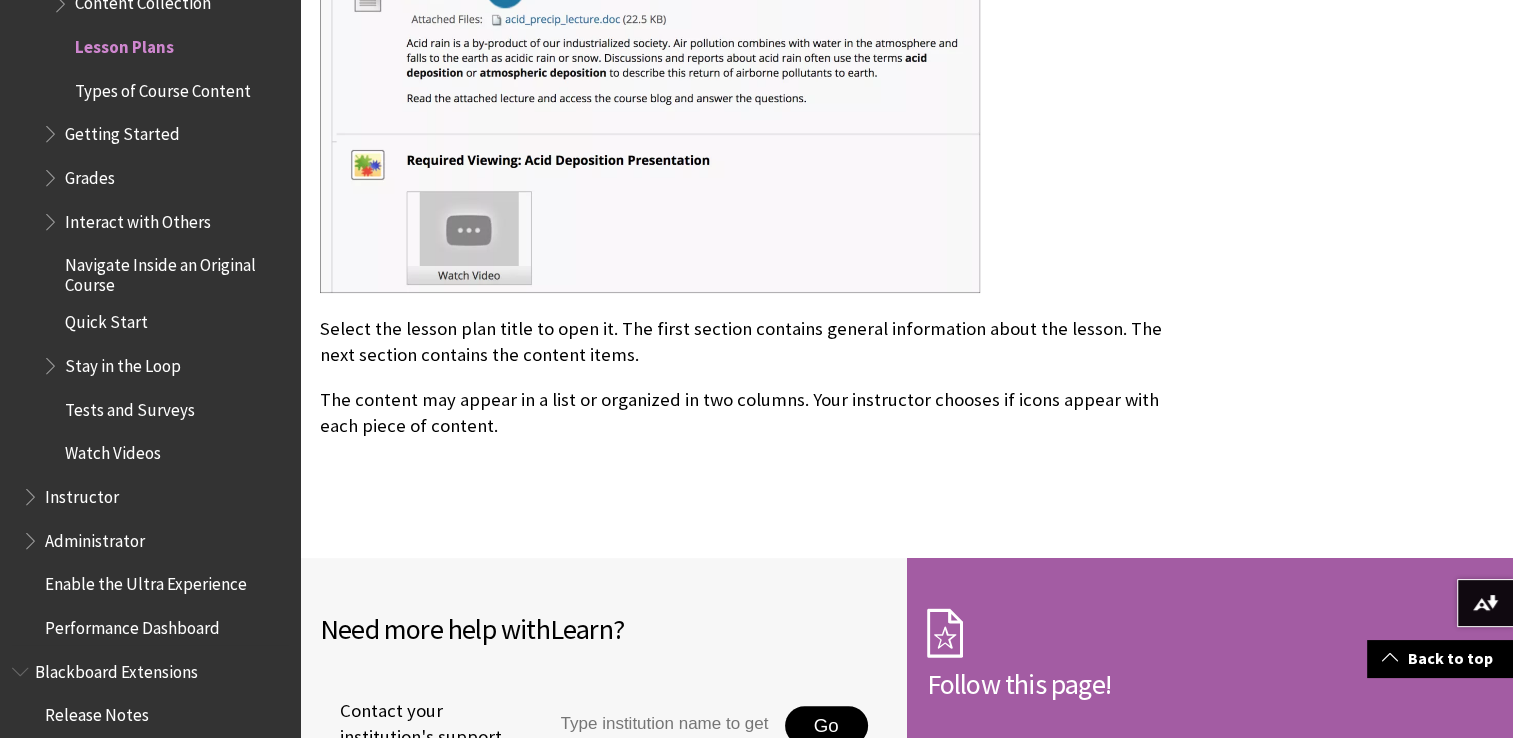 click on "Types of Course Content" at bounding box center [163, 87] 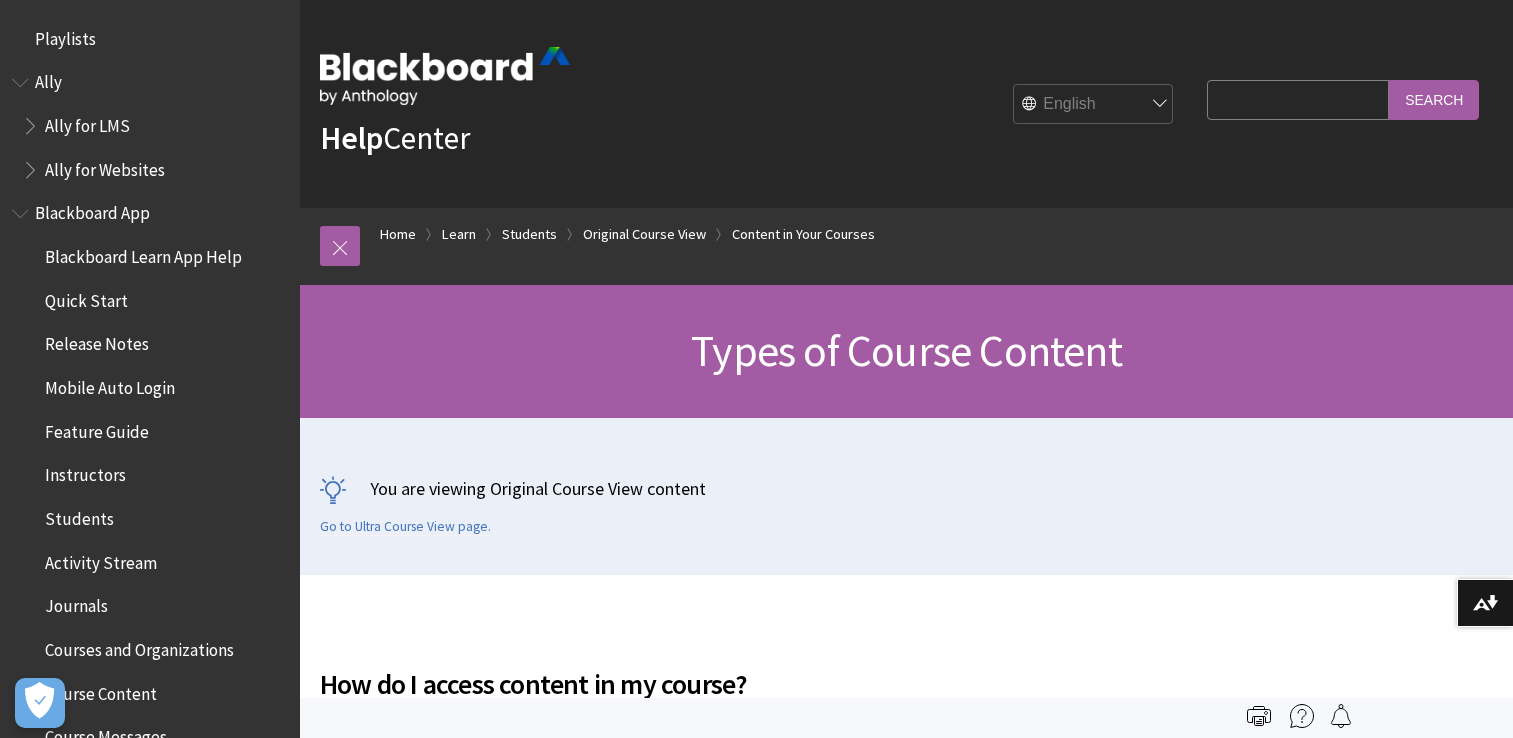 scroll, scrollTop: 0, scrollLeft: 0, axis: both 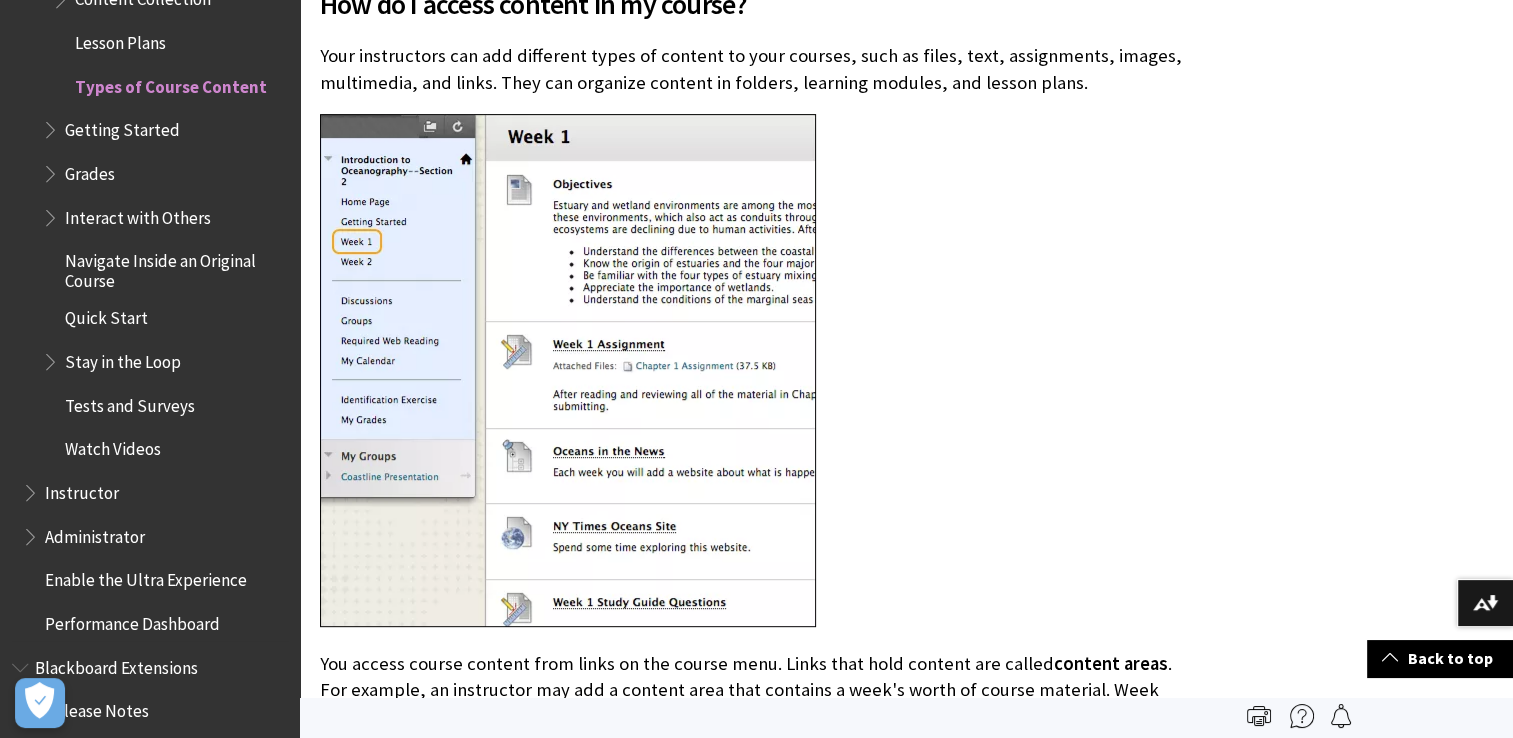 click on "Getting Started" at bounding box center (122, 126) 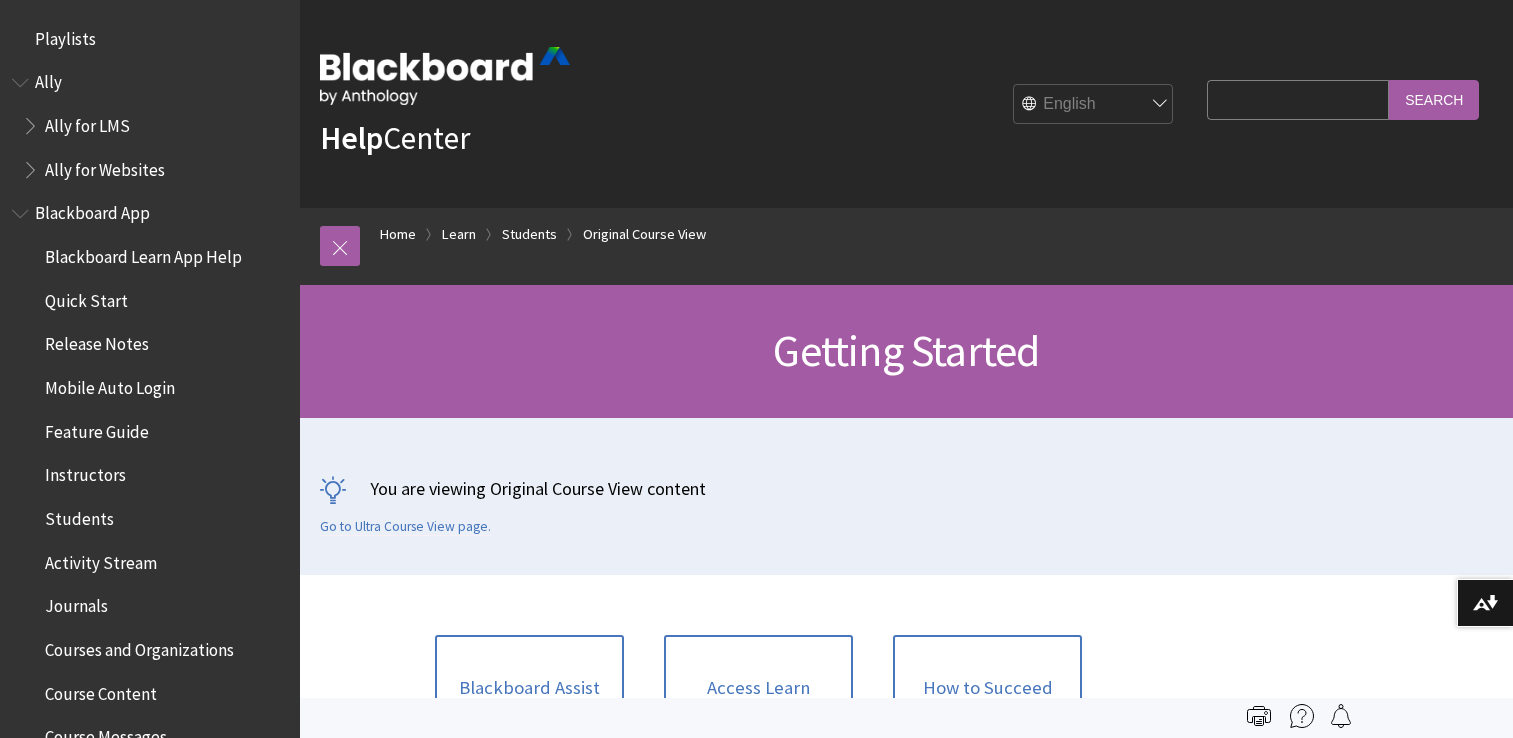 scroll, scrollTop: 0, scrollLeft: 0, axis: both 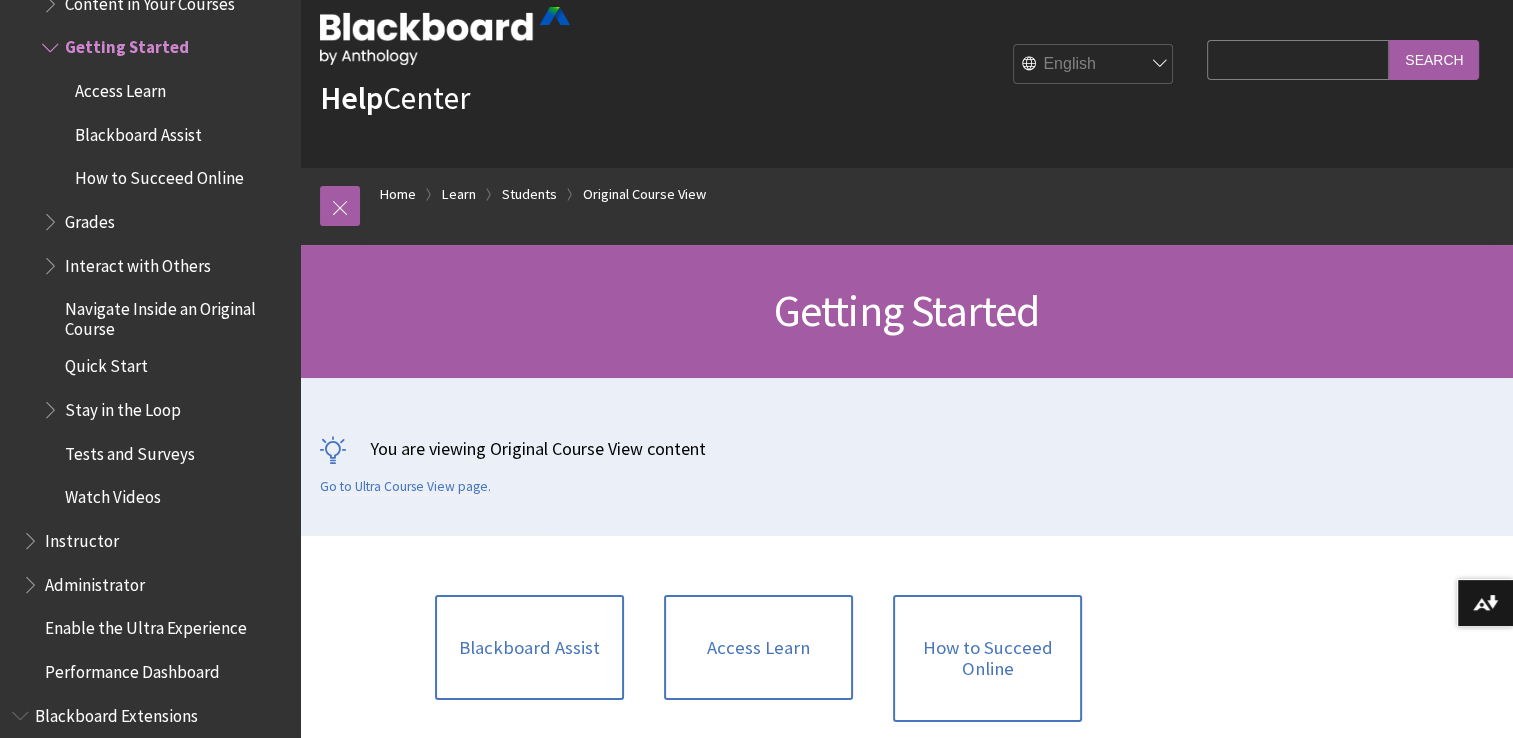 click on "Access Learn" at bounding box center [120, 87] 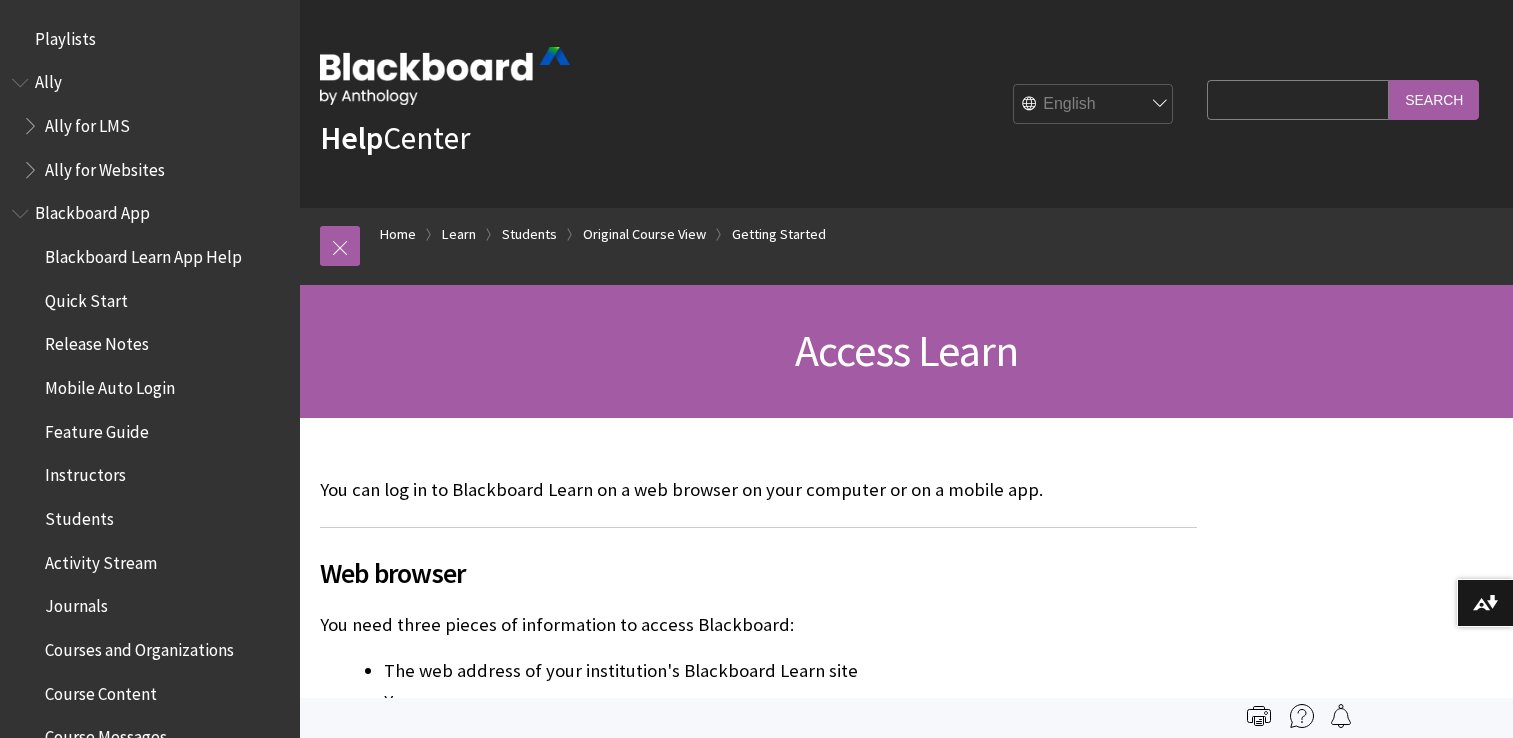 scroll, scrollTop: 0, scrollLeft: 0, axis: both 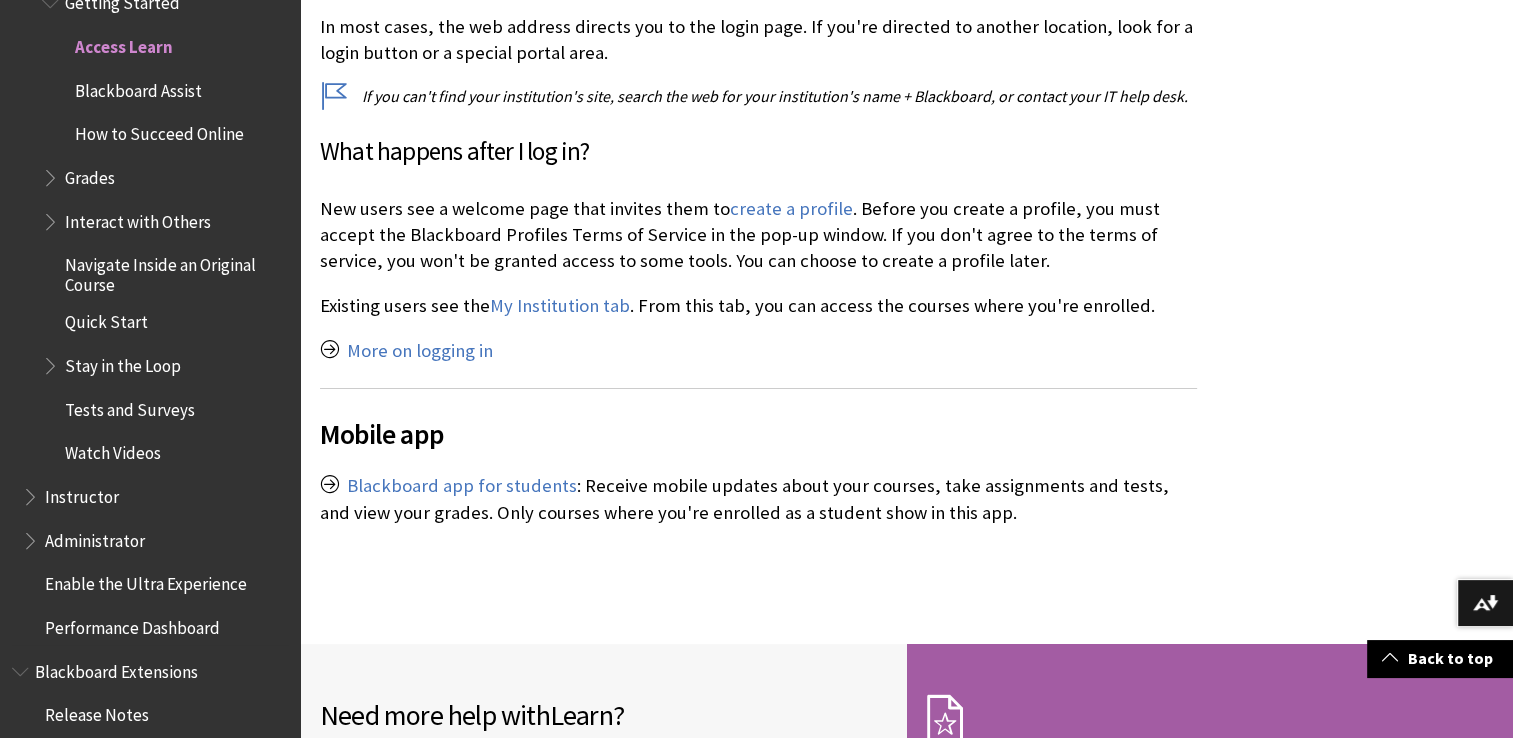 click on "Blackboard Assist" at bounding box center [138, 87] 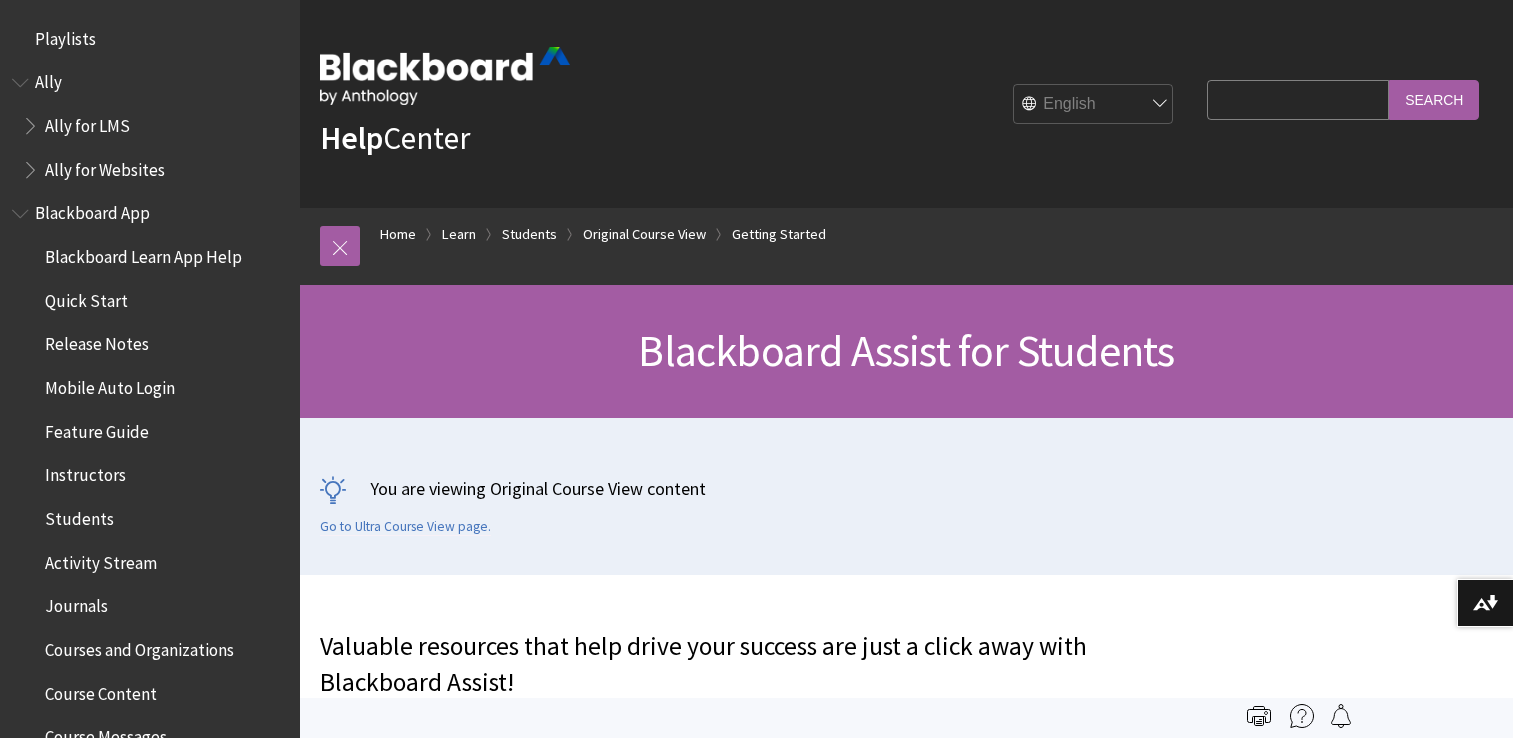scroll, scrollTop: 0, scrollLeft: 0, axis: both 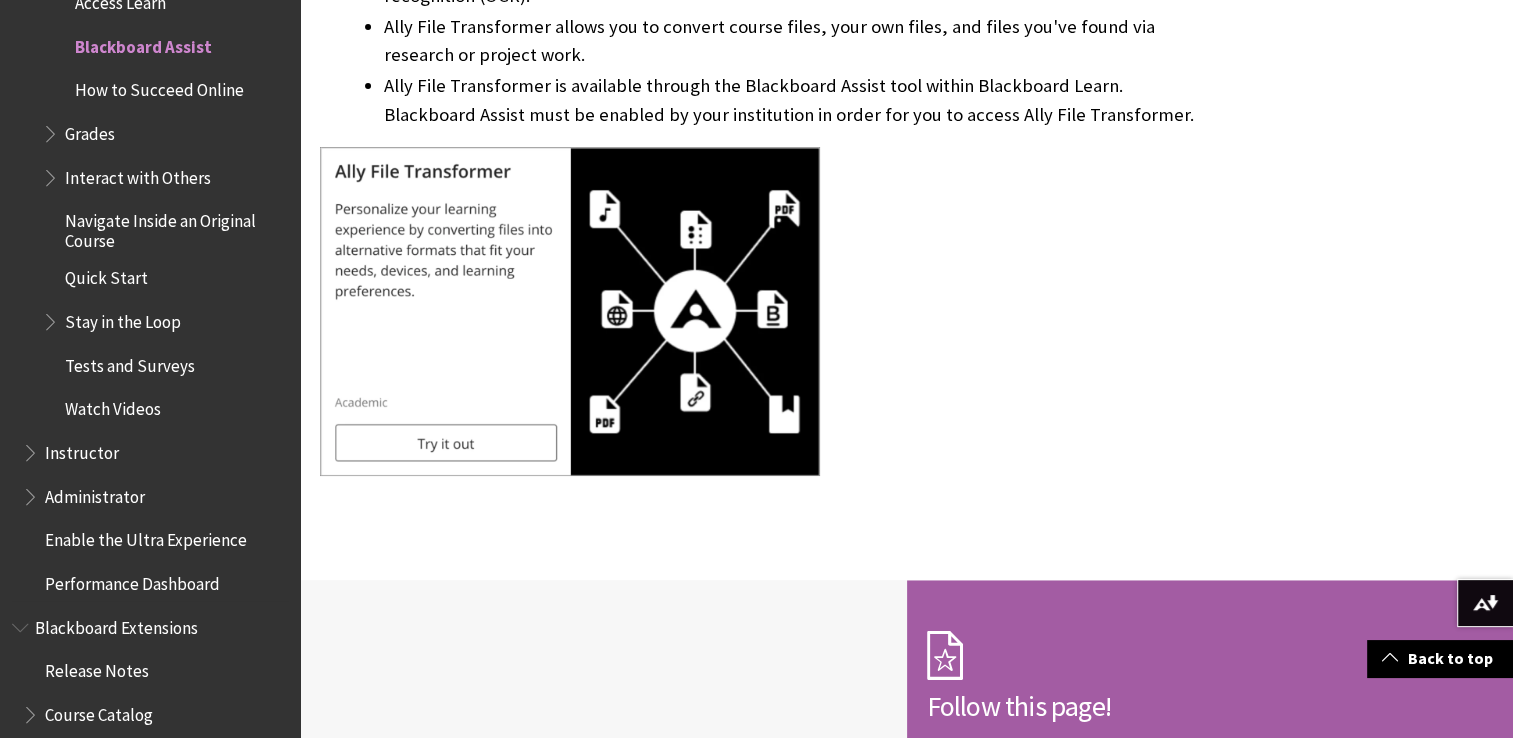 click on "How to Succeed Online" at bounding box center [159, 86] 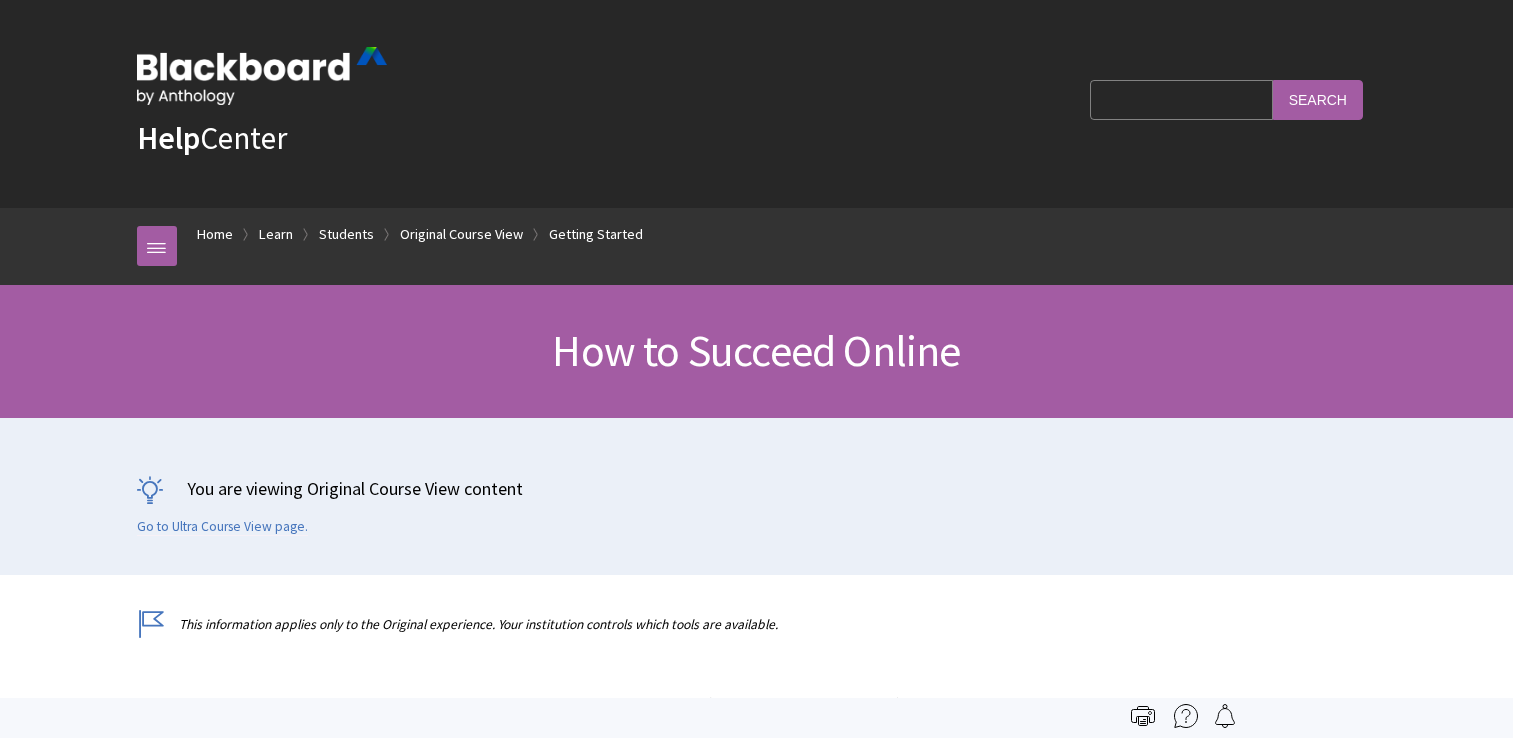 scroll, scrollTop: 0, scrollLeft: 0, axis: both 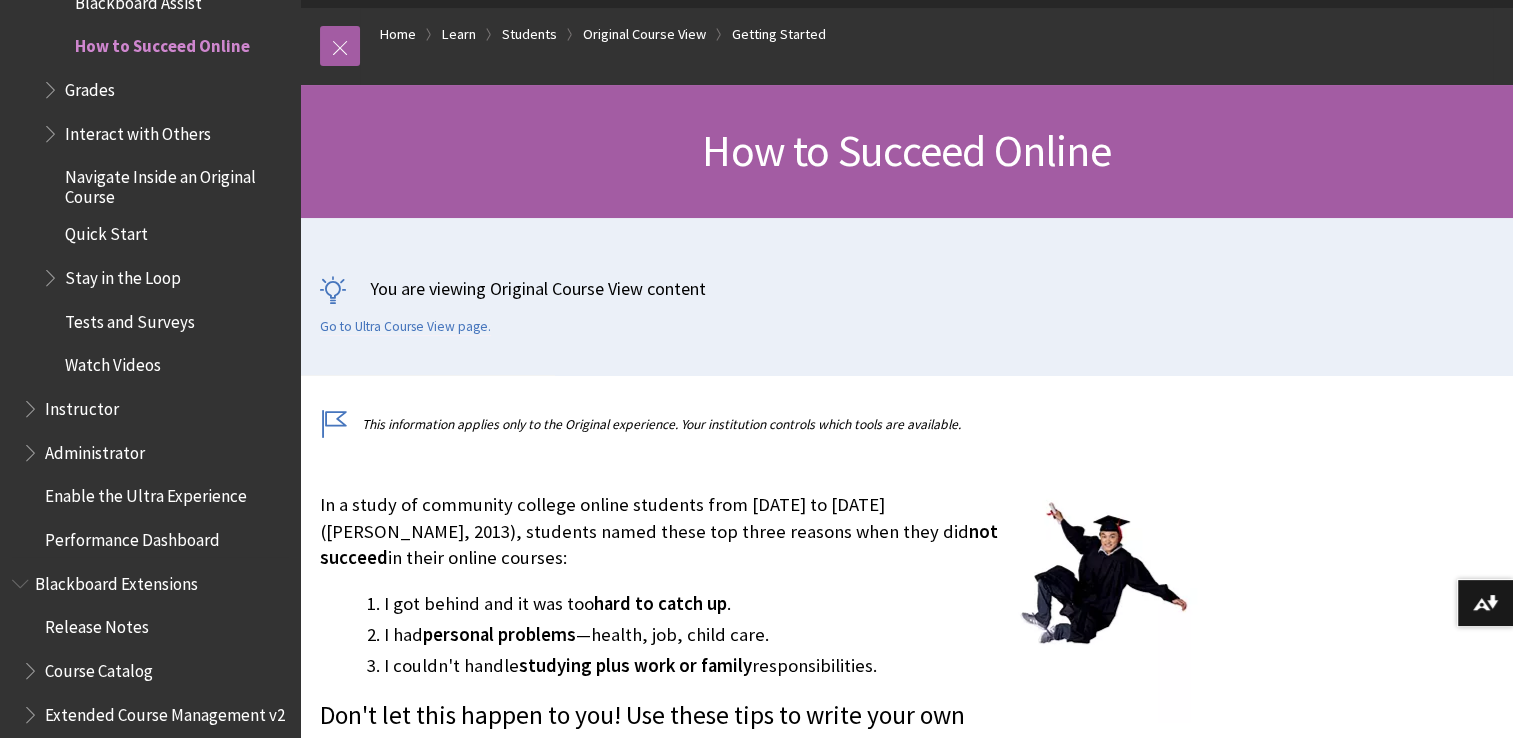 click on "Navigate Inside an Original Course" at bounding box center [175, 183] 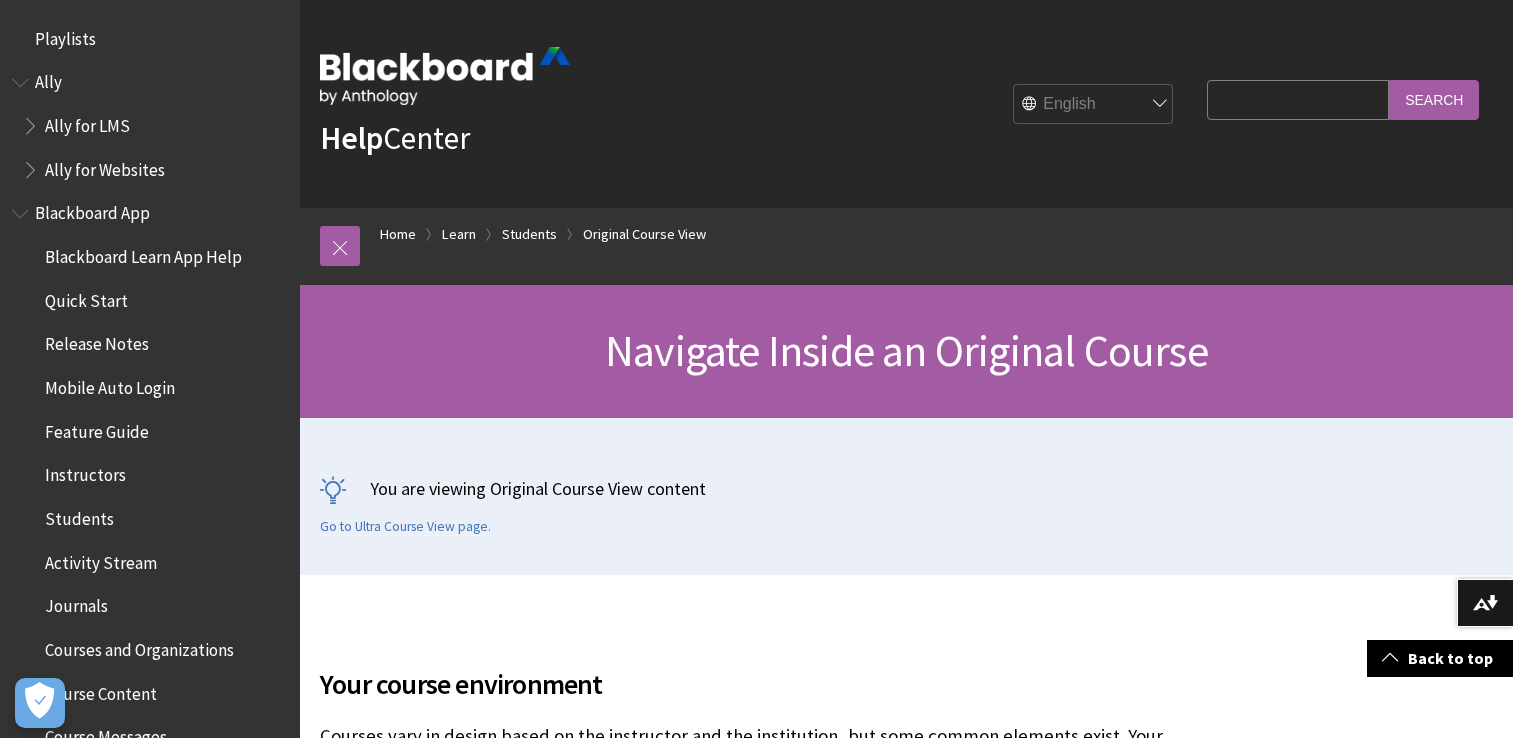 scroll, scrollTop: 400, scrollLeft: 0, axis: vertical 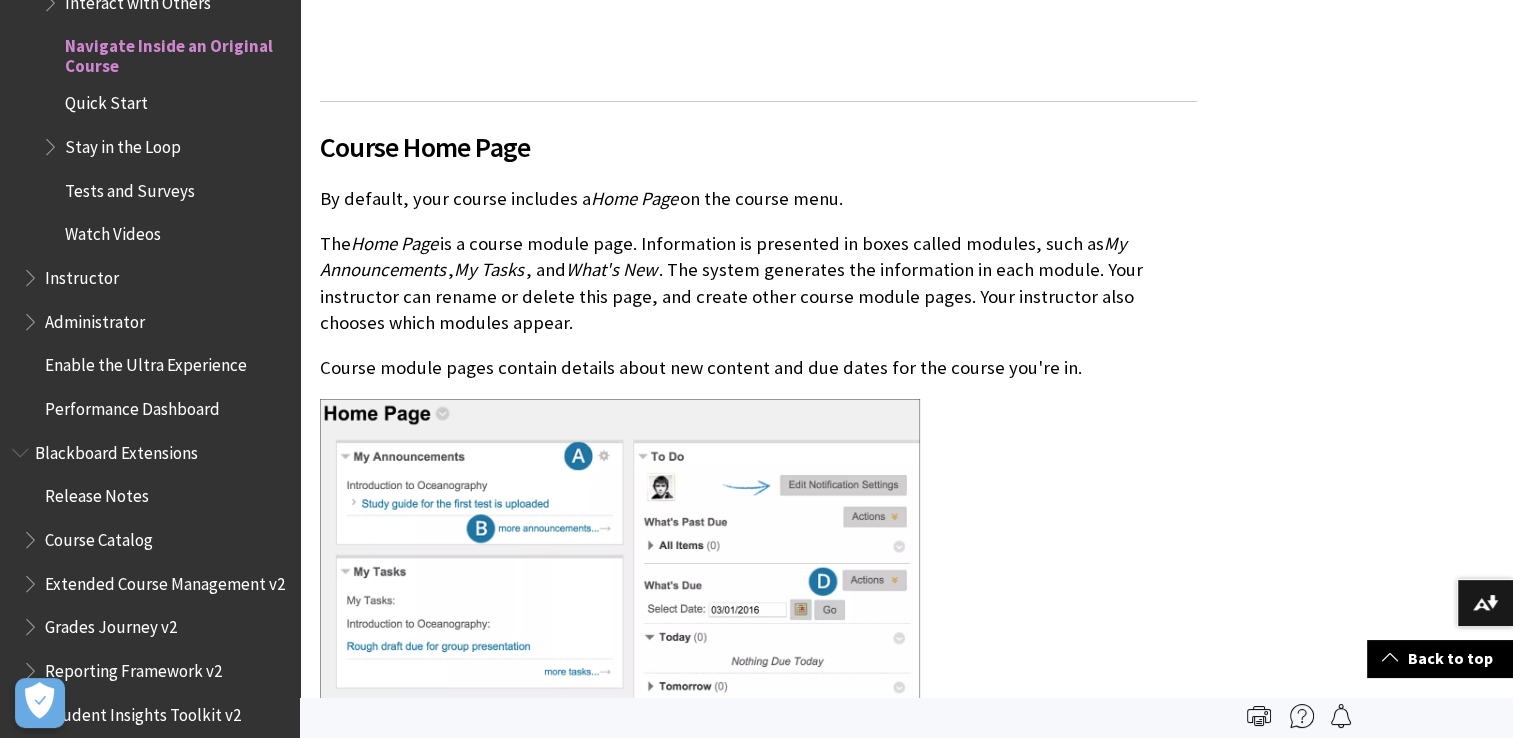 click on "Quick Start" at bounding box center (106, 100) 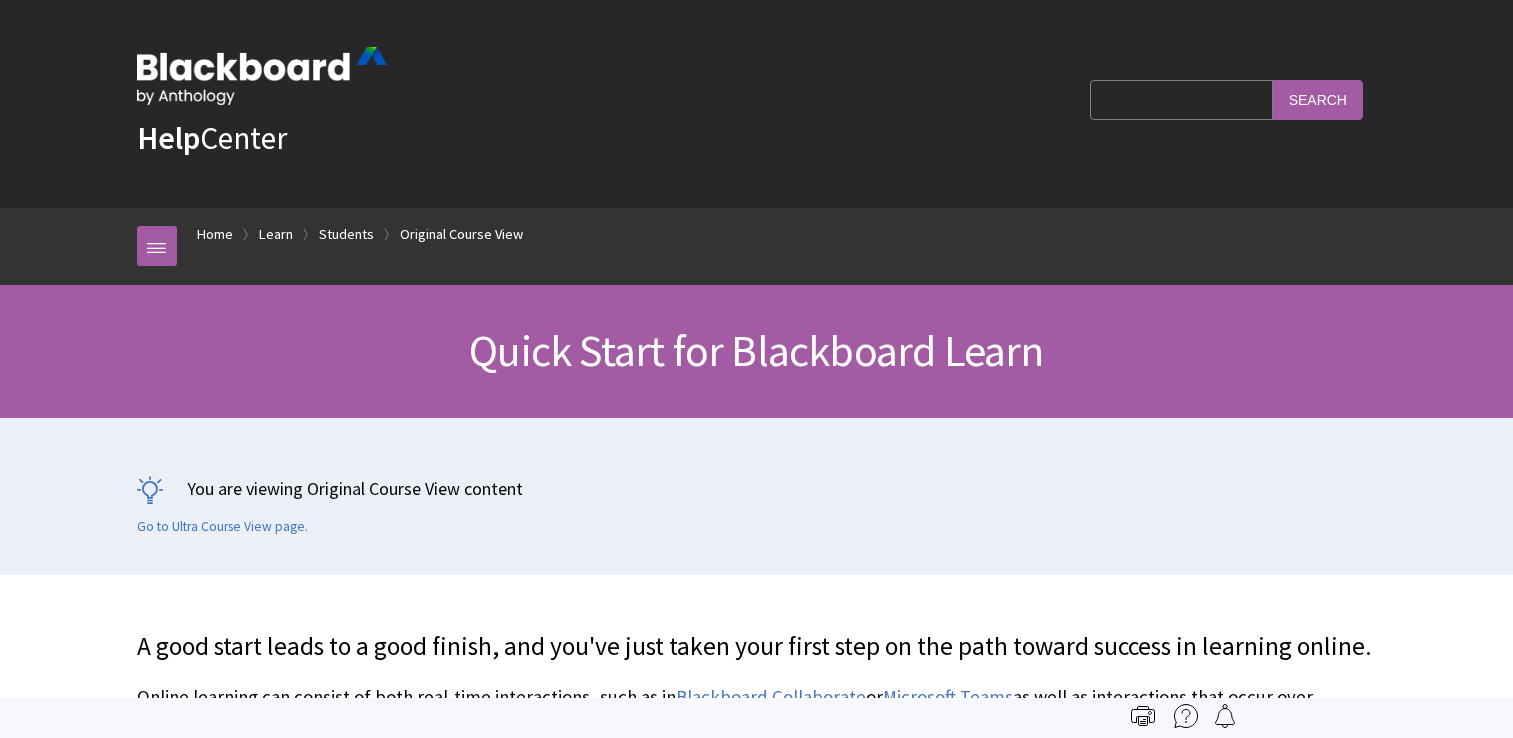 scroll, scrollTop: 0, scrollLeft: 0, axis: both 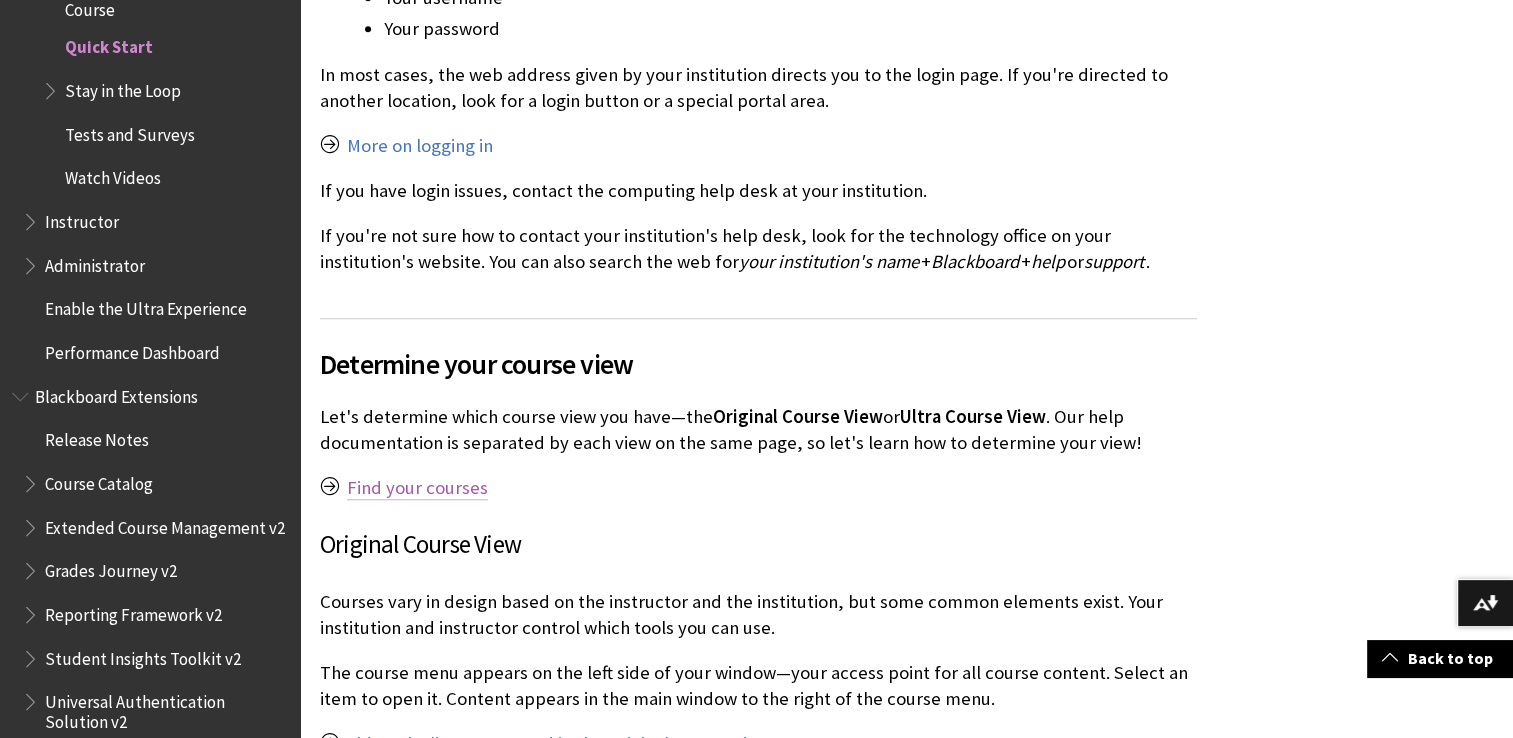 click on "Find your courses" at bounding box center (417, 488) 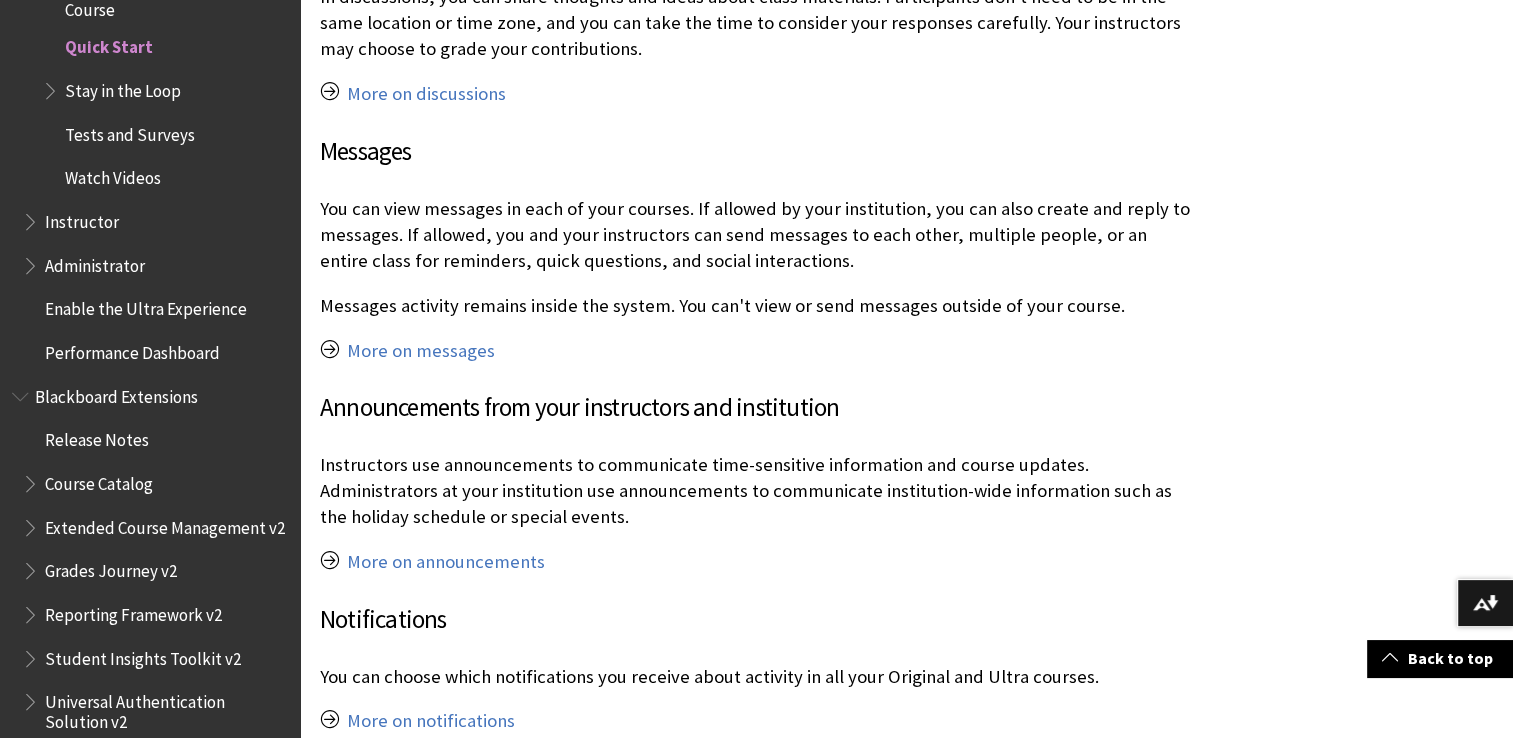 scroll, scrollTop: 4760, scrollLeft: 0, axis: vertical 